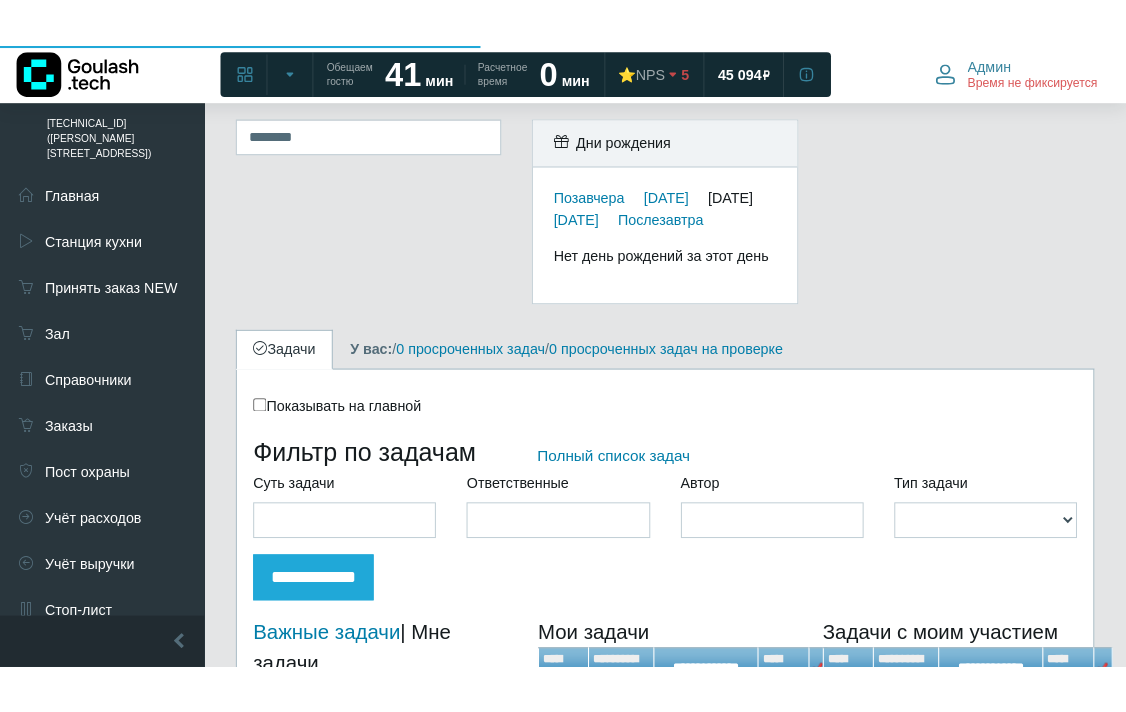 scroll, scrollTop: 0, scrollLeft: 0, axis: both 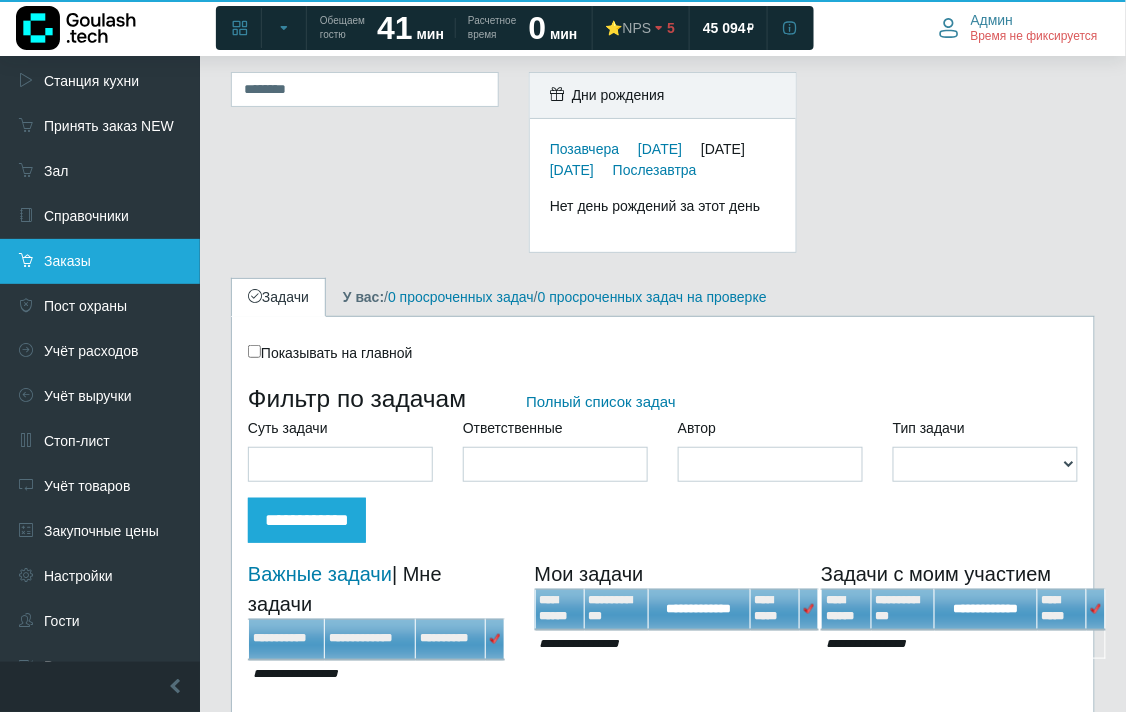 click on "Заказы" at bounding box center (100, 261) 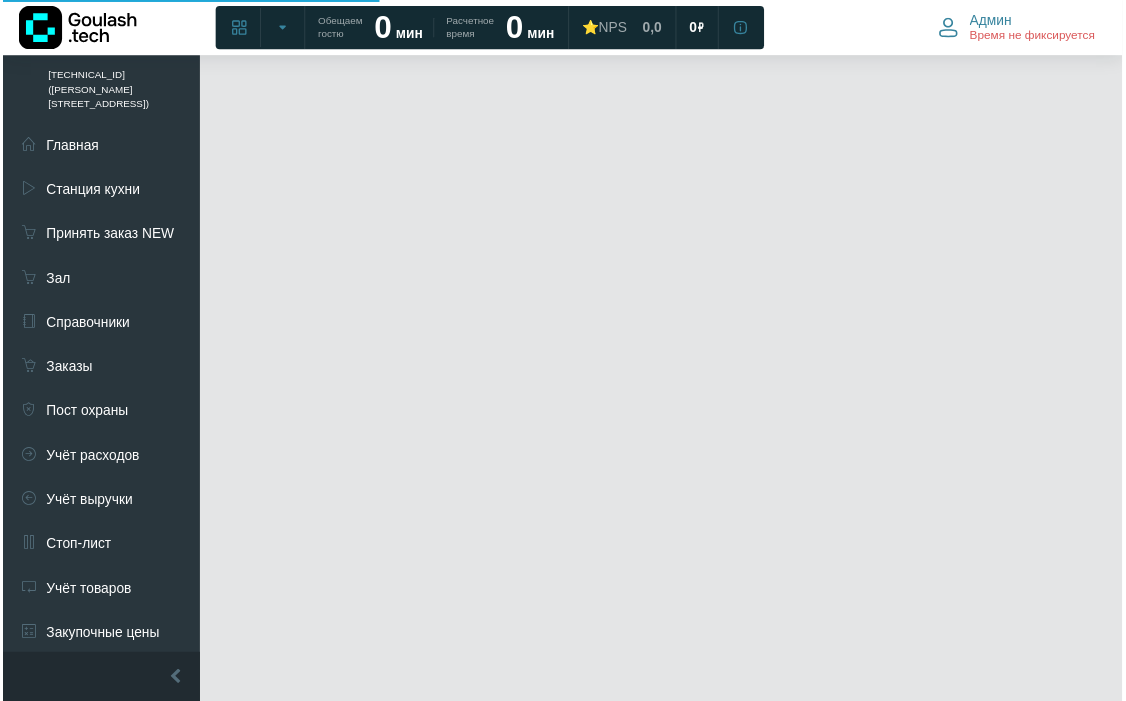 scroll, scrollTop: 0, scrollLeft: 0, axis: both 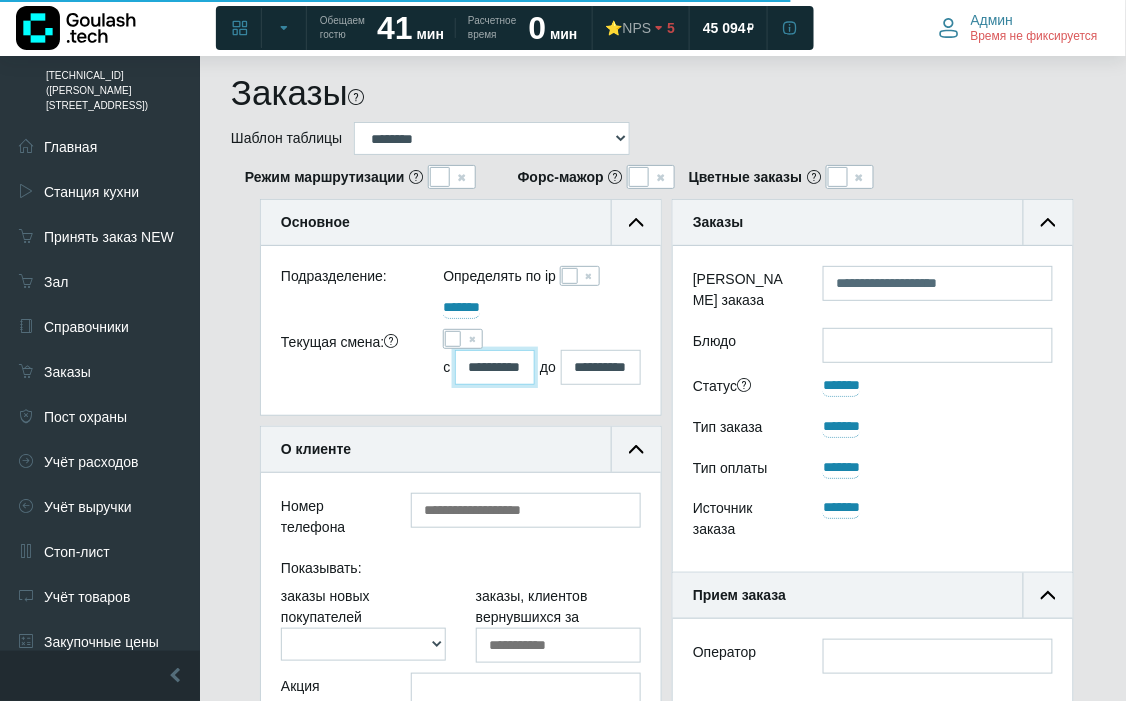 click on "**********" at bounding box center [495, 367] 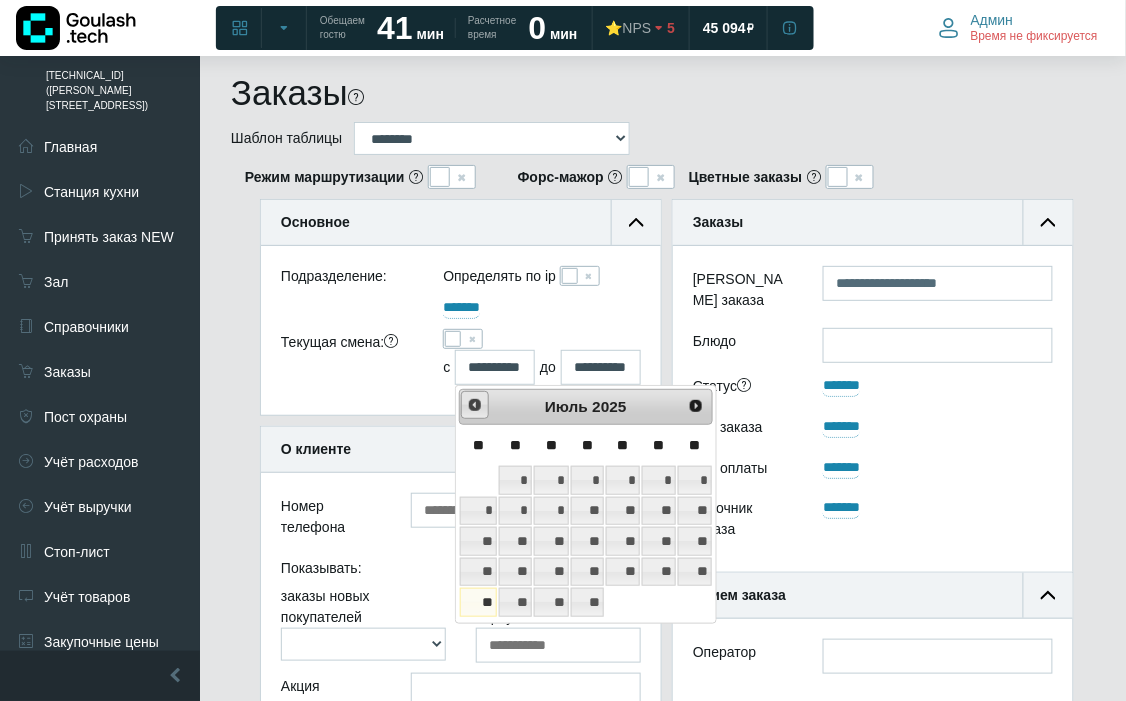 click on "<Пред" at bounding box center [475, 405] 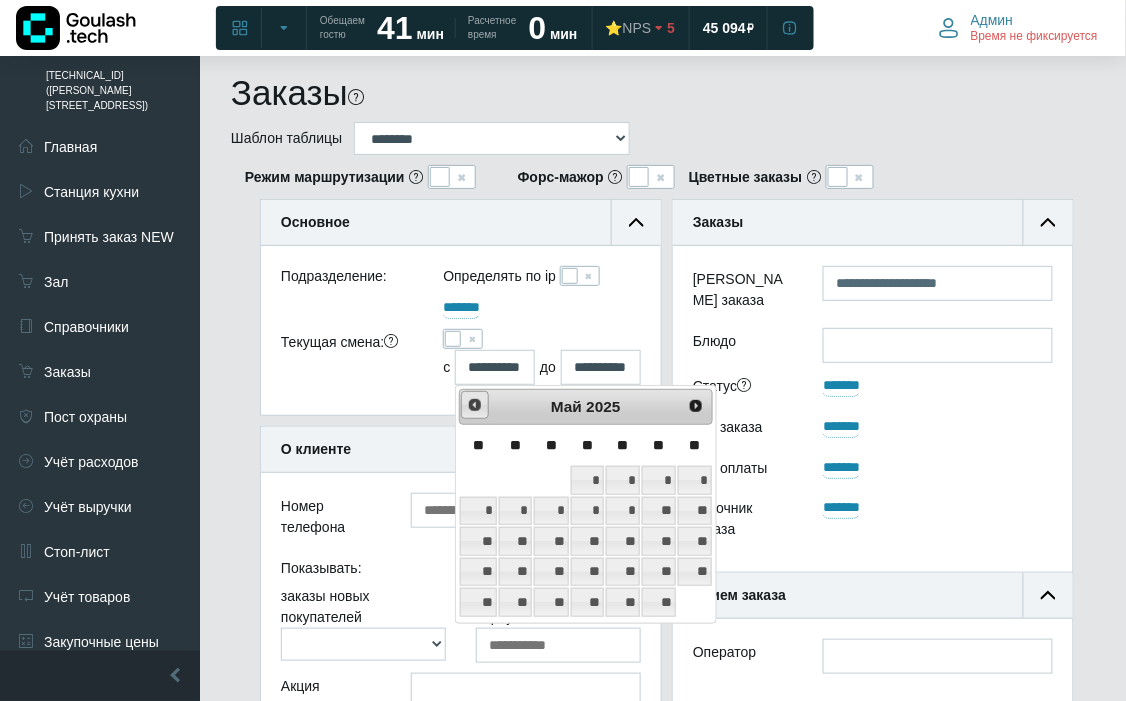click on "<Пред" at bounding box center (475, 405) 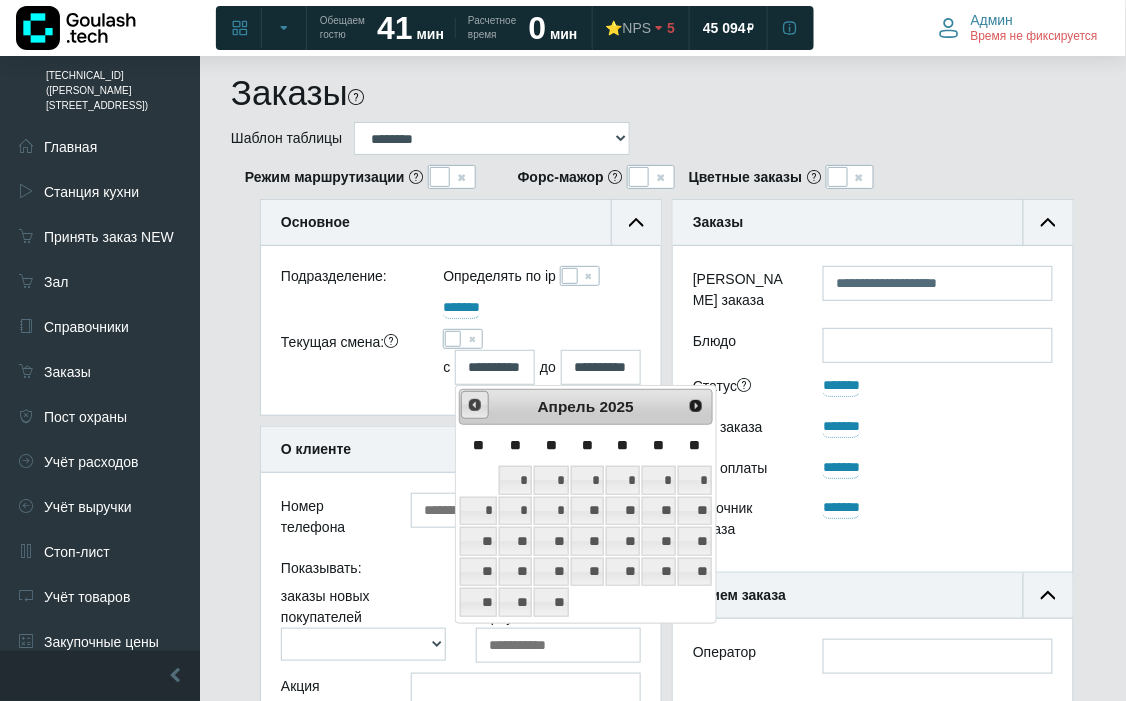 click on "<Пред" at bounding box center [475, 405] 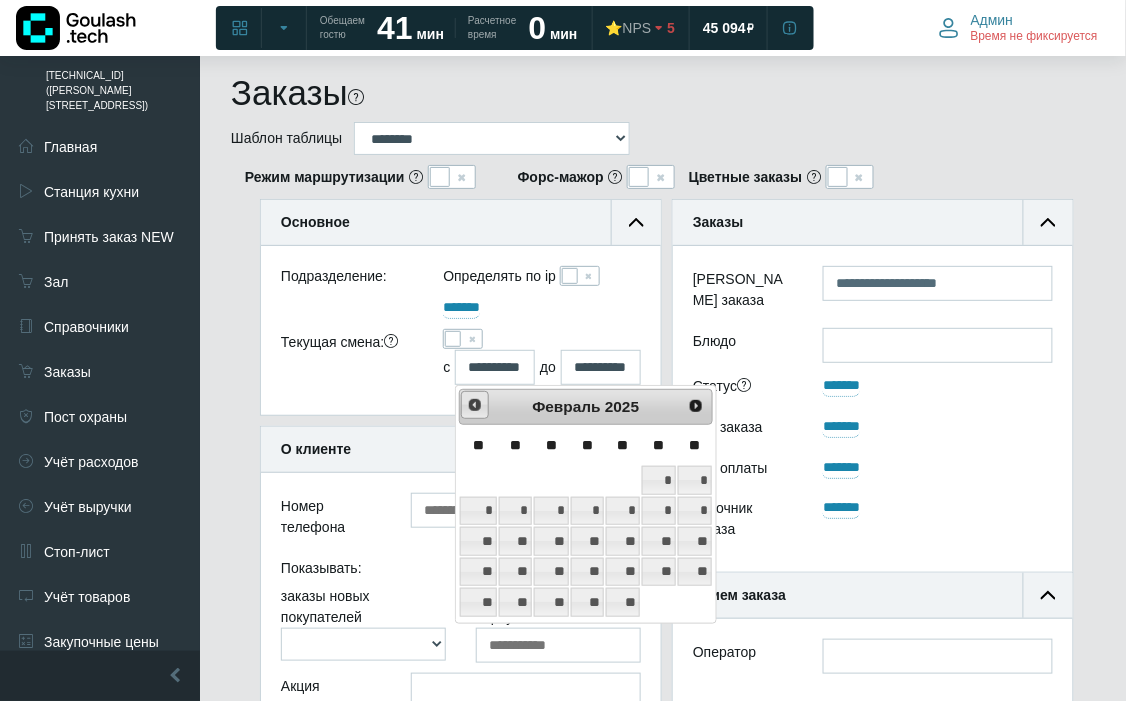click on "<Пред" at bounding box center [475, 405] 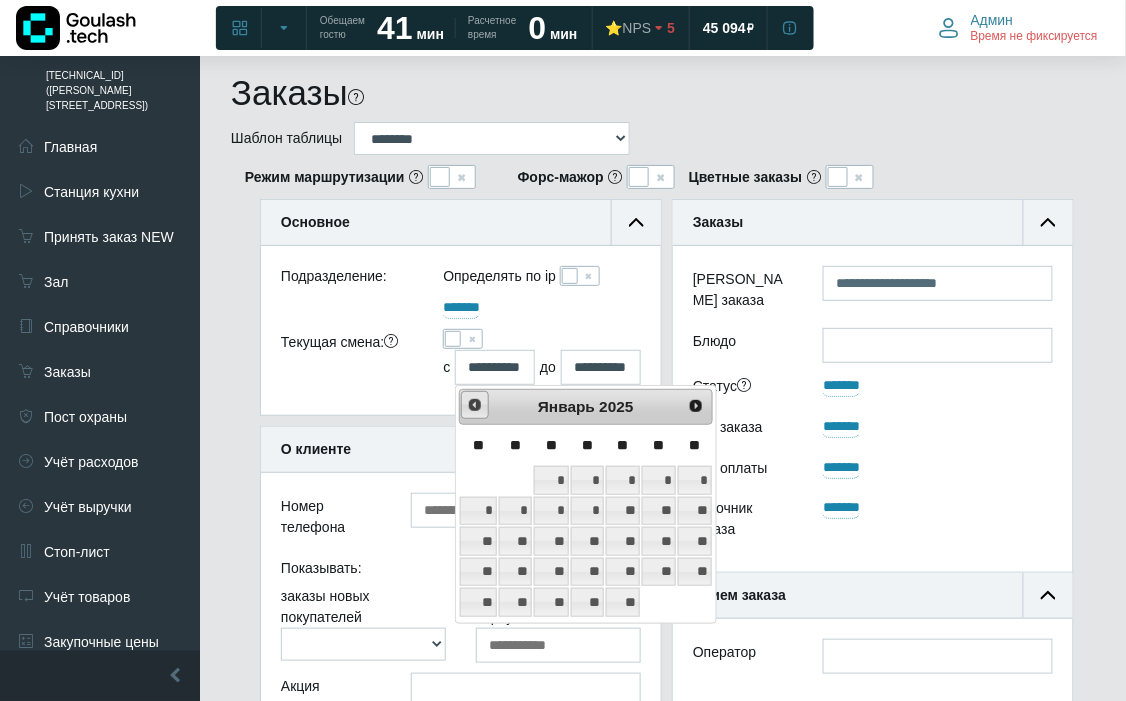 click on "<Пред" at bounding box center [475, 405] 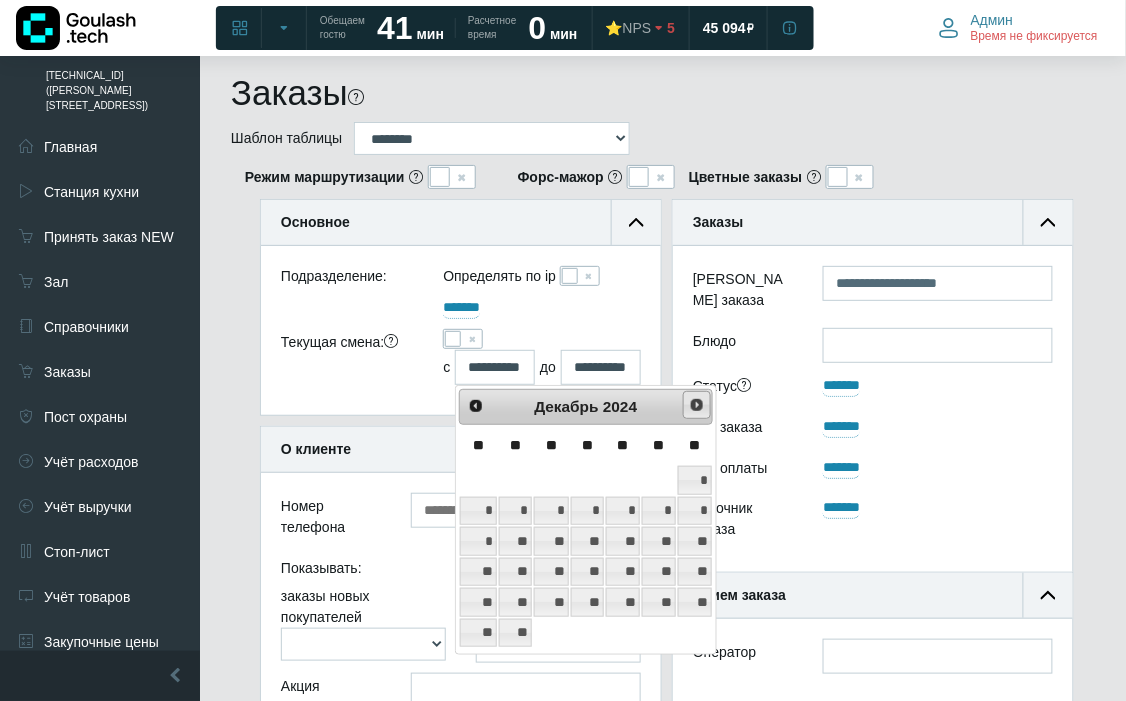 click on "След>" at bounding box center [697, 405] 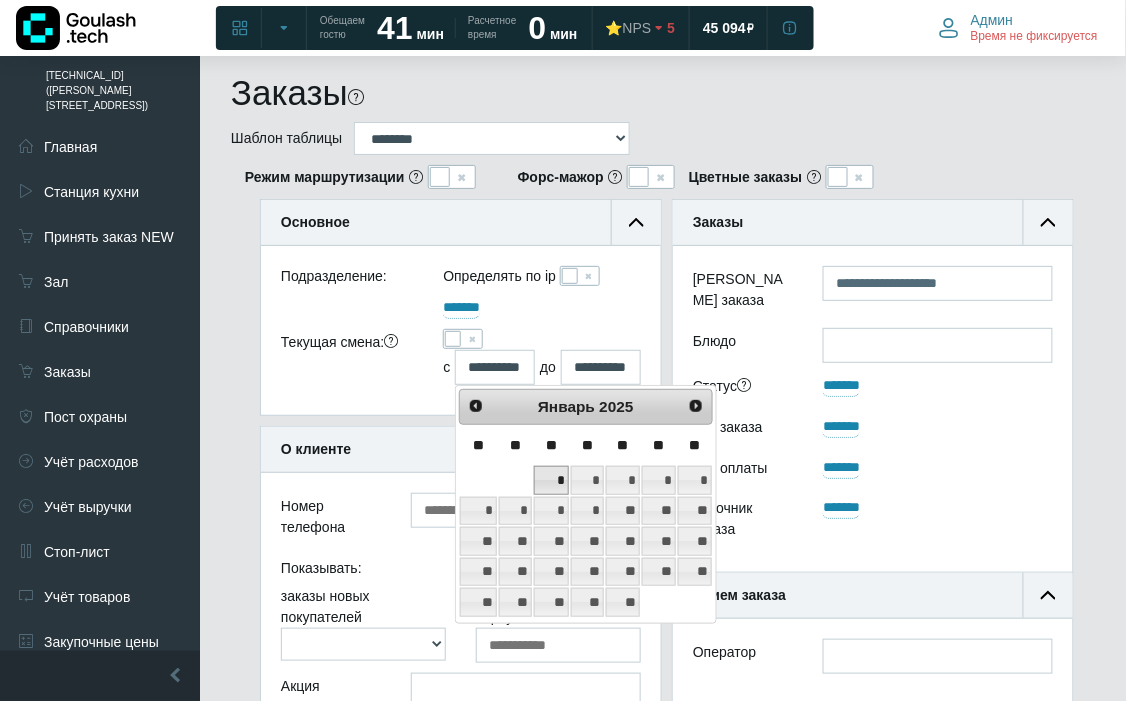 click on "*" at bounding box center [551, 480] 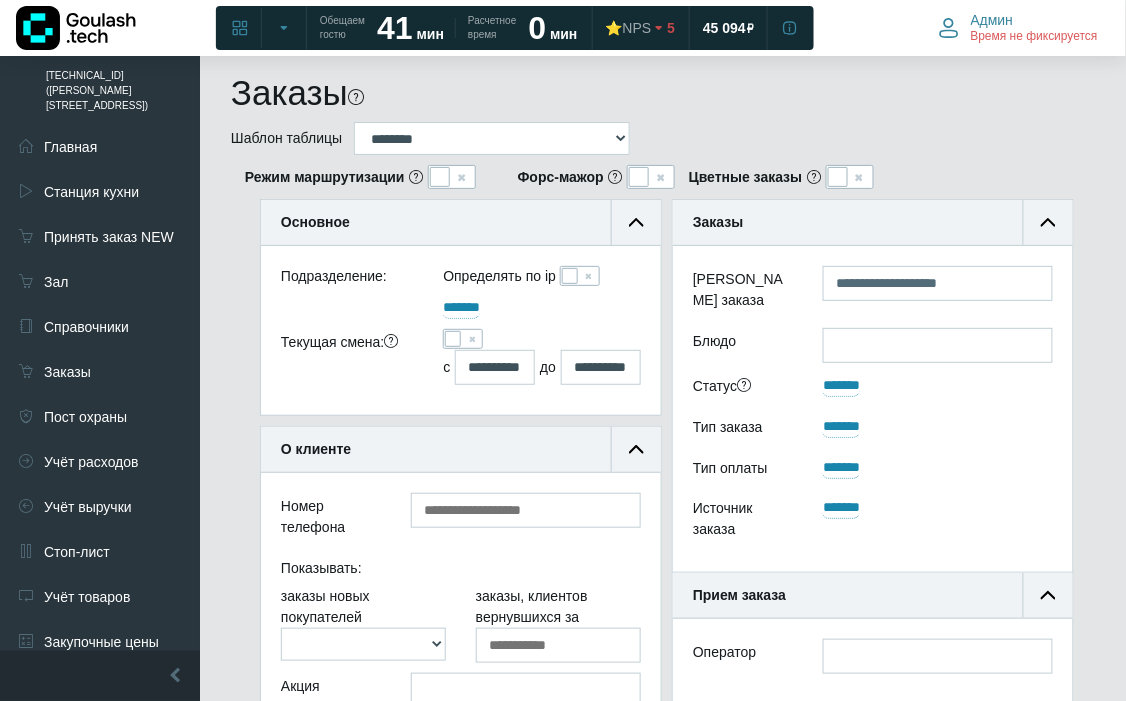click on "**********" at bounding box center (541, 357) 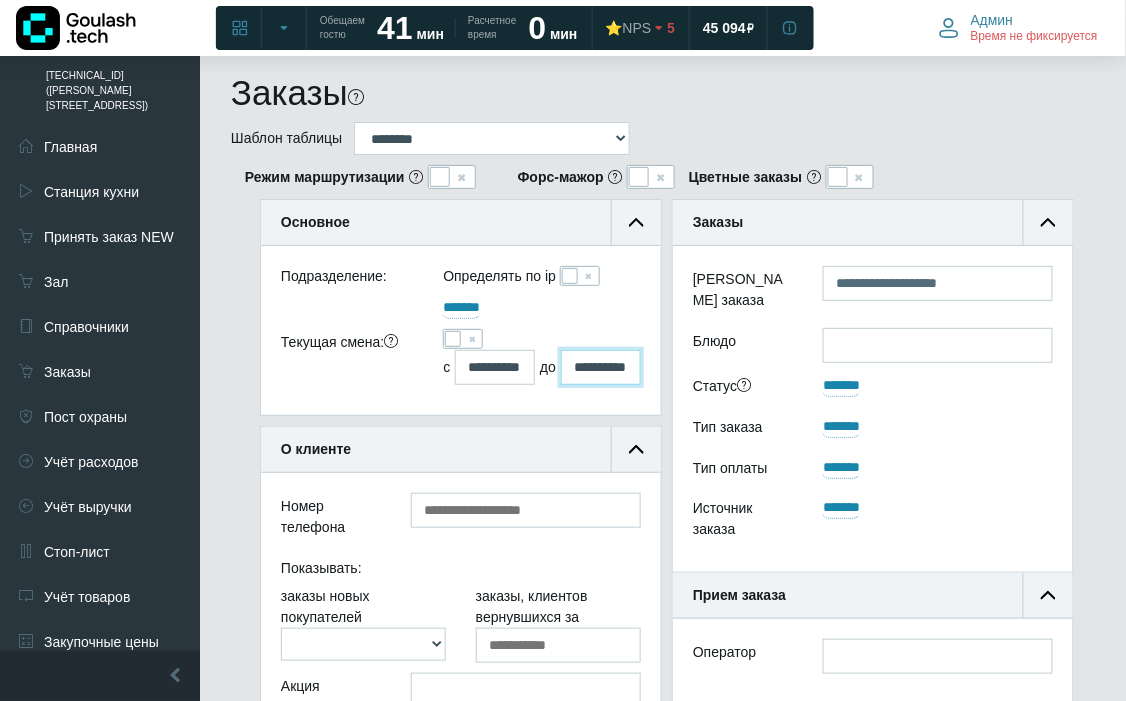 click on "**********" at bounding box center [601, 367] 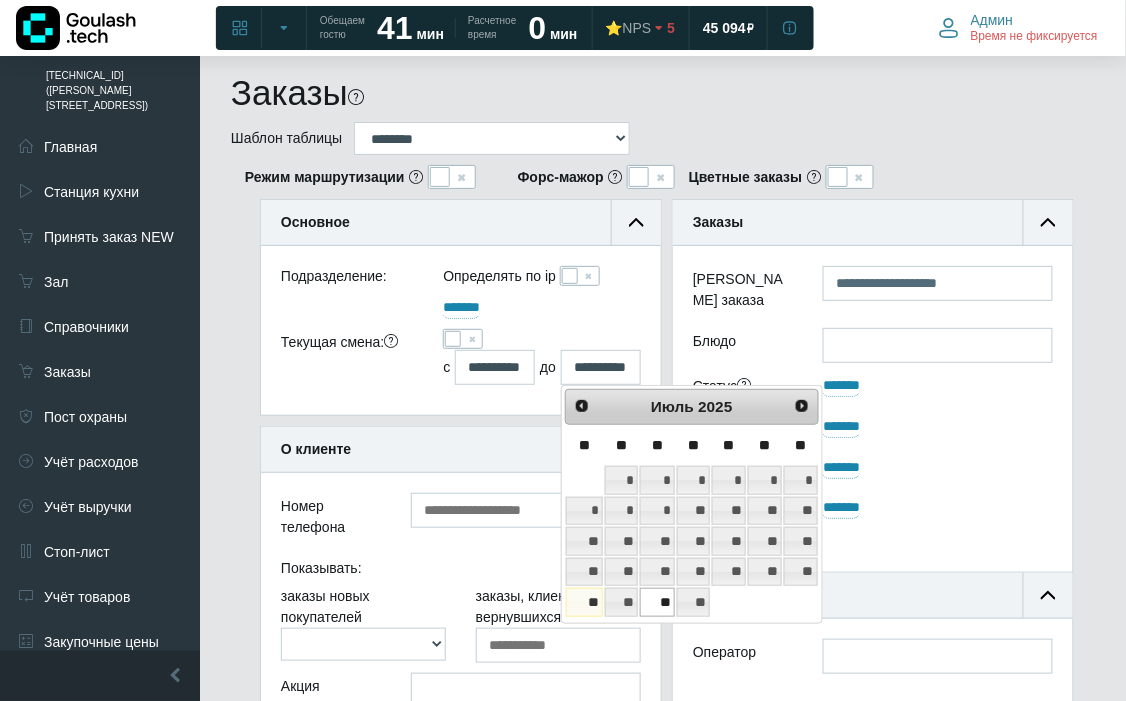 click on "**" at bounding box center (584, 602) 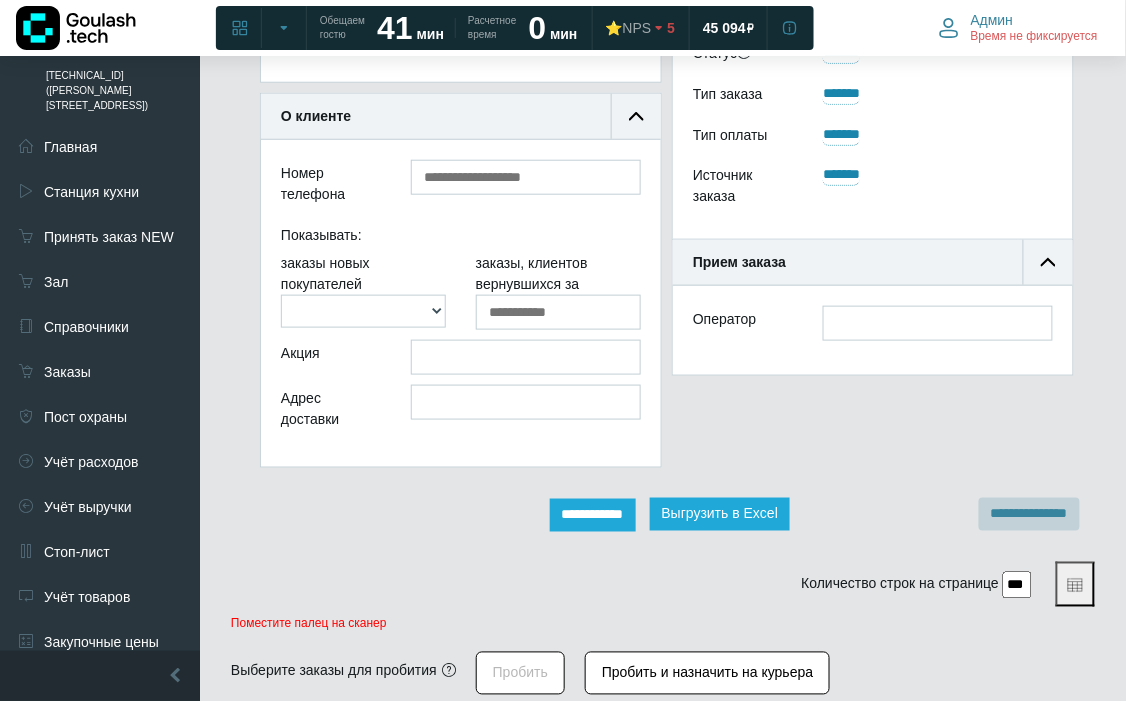 scroll, scrollTop: 444, scrollLeft: 0, axis: vertical 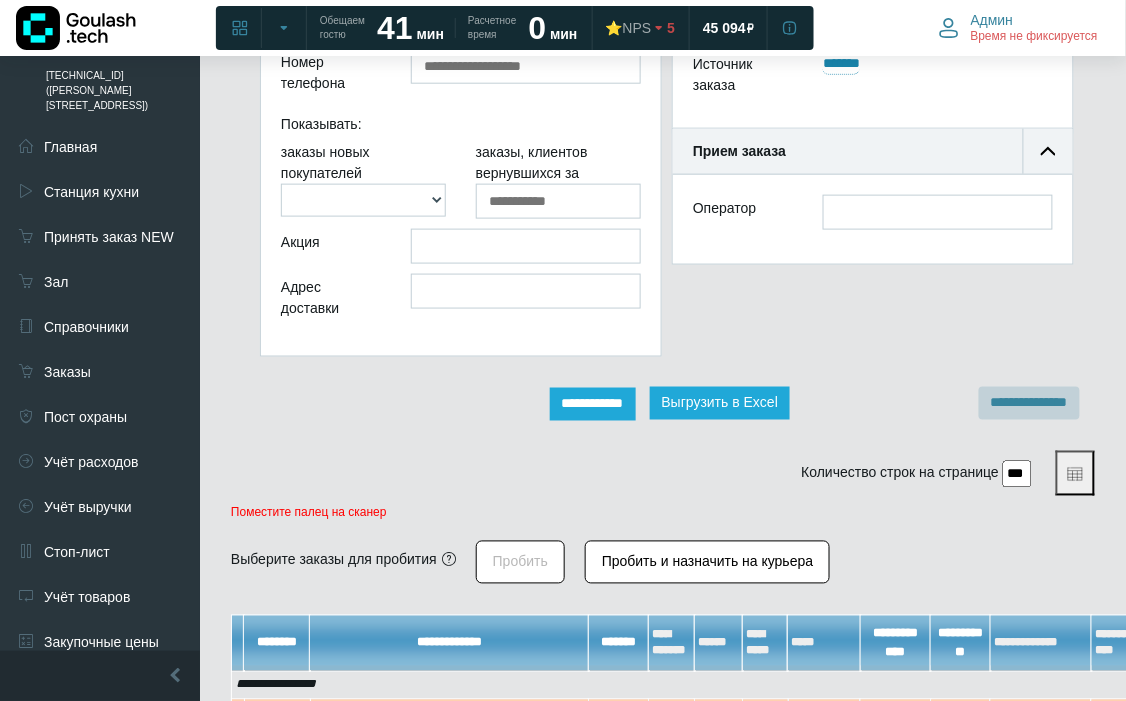 click on "**********" at bounding box center [593, 404] 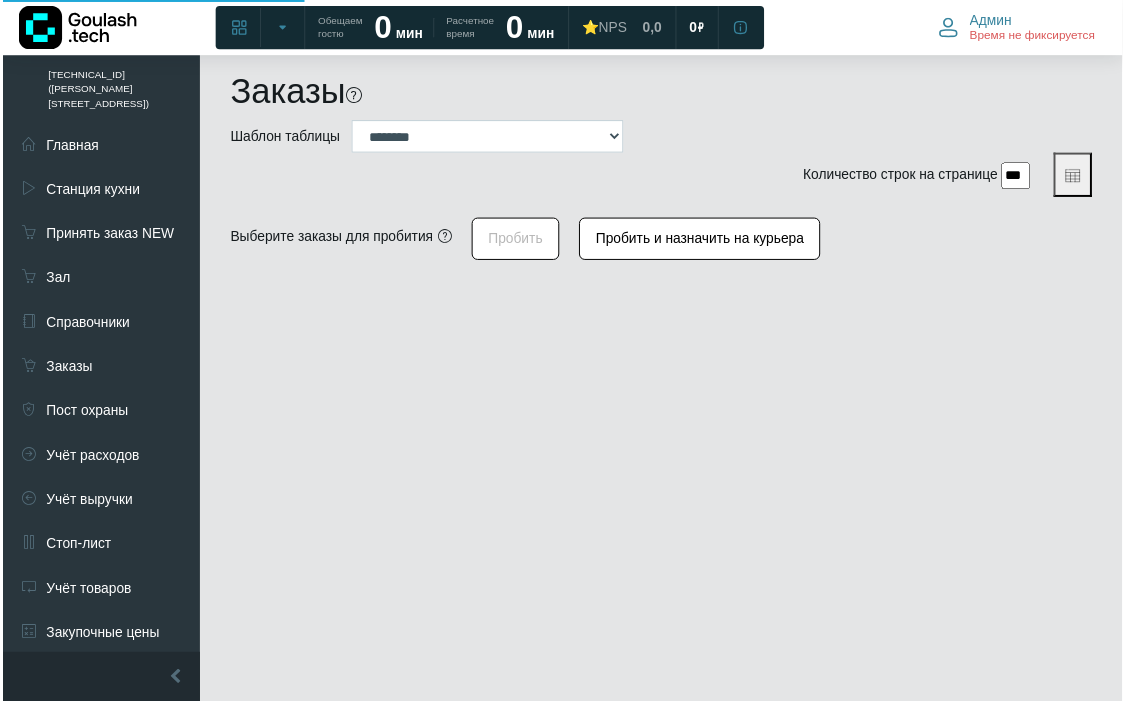 scroll, scrollTop: 0, scrollLeft: 0, axis: both 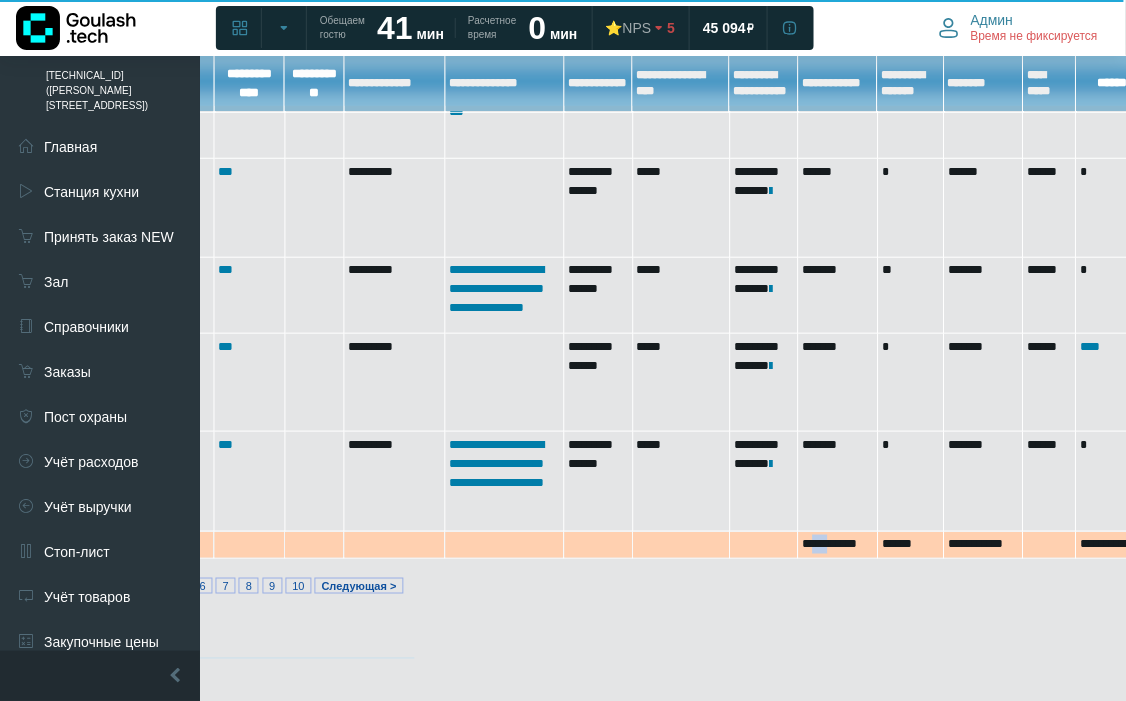 drag, startPoint x: 815, startPoint y: 542, endPoint x: 836, endPoint y: 543, distance: 21.023796 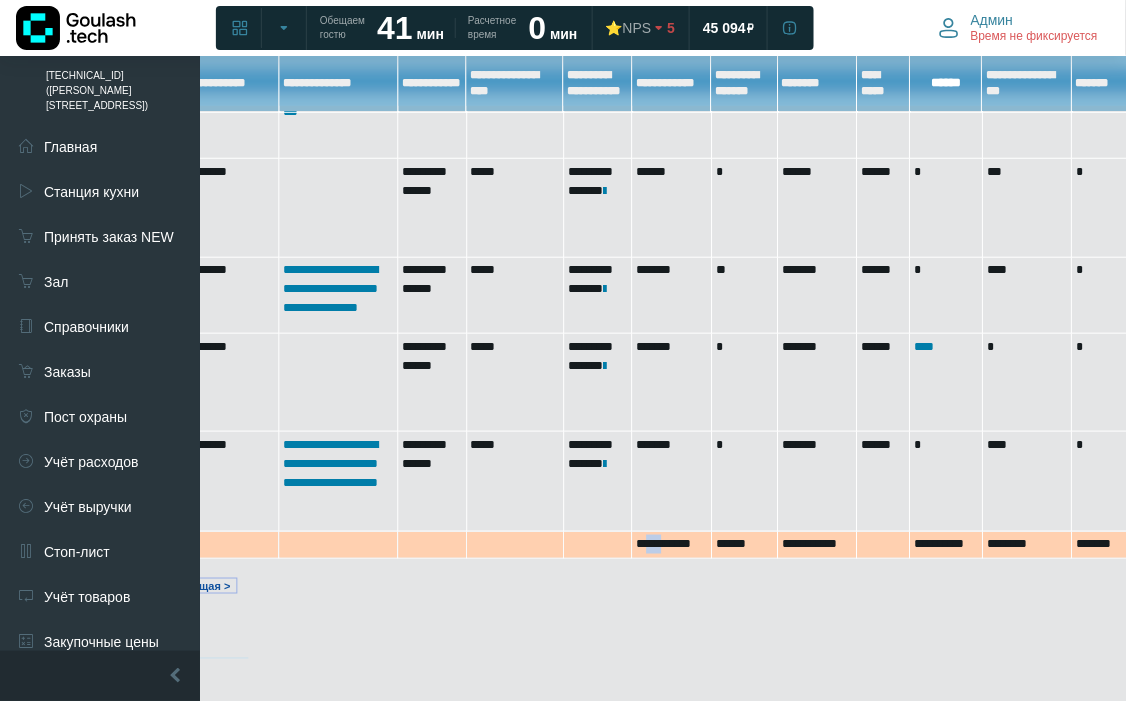 scroll, scrollTop: 8698, scrollLeft: 865, axis: both 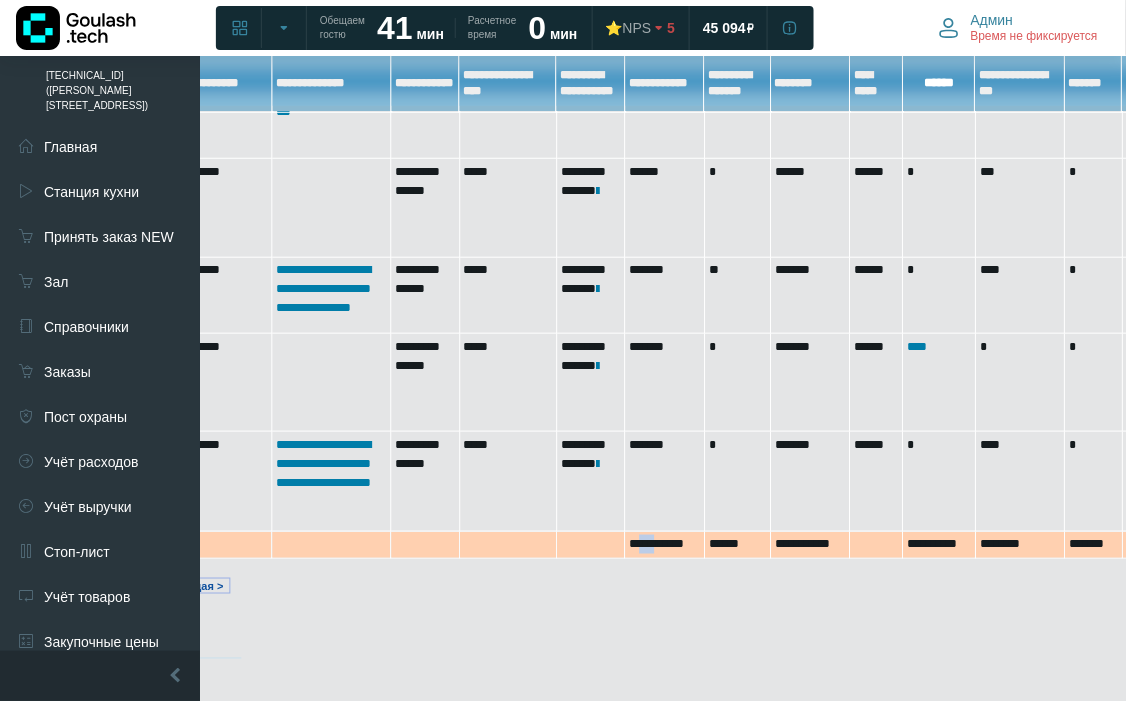 drag, startPoint x: 654, startPoint y: 702, endPoint x: 794, endPoint y: 695, distance: 140.1749 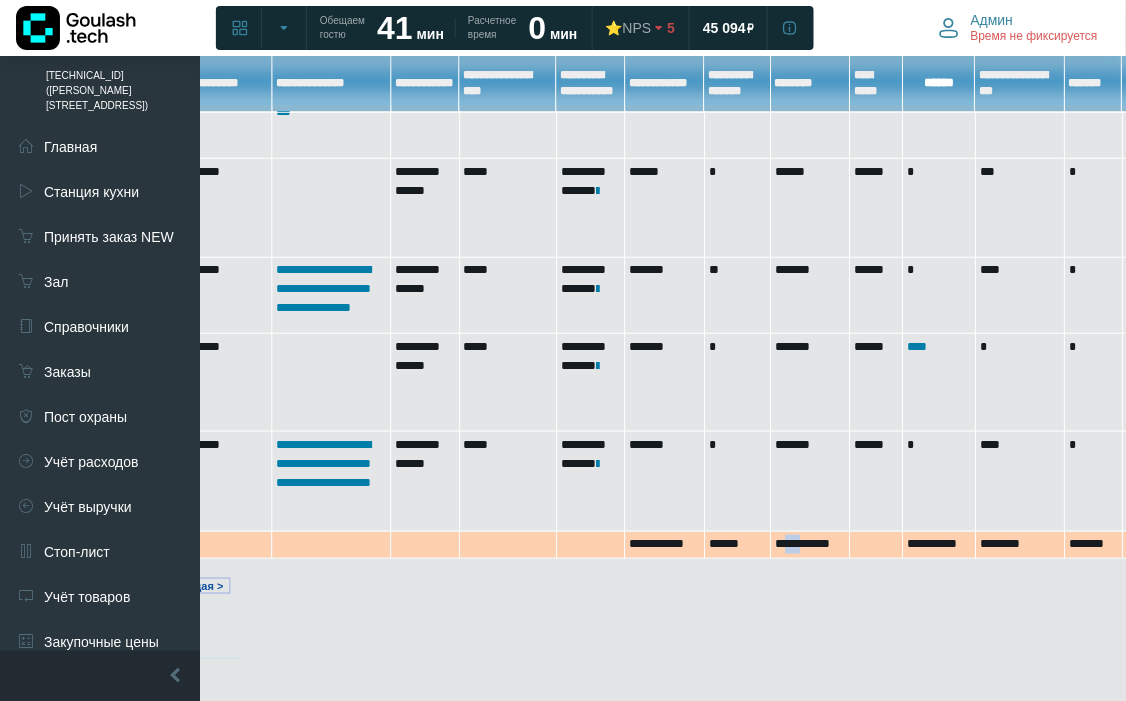 drag, startPoint x: 786, startPoint y: 541, endPoint x: 806, endPoint y: 542, distance: 20.024984 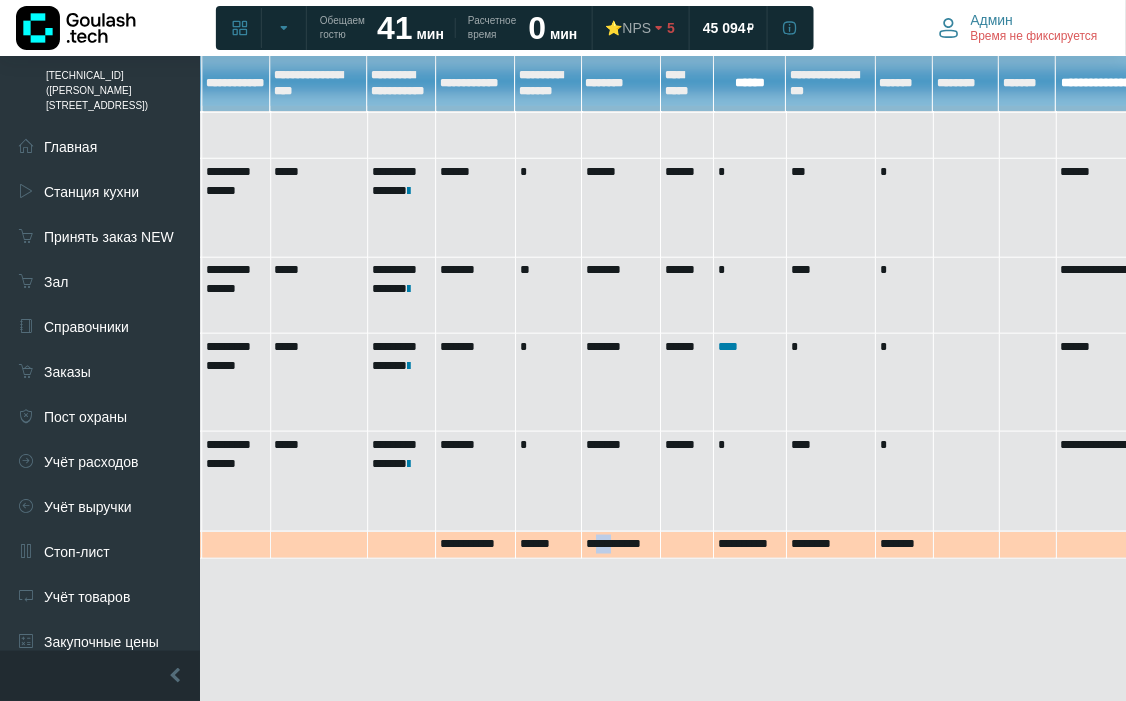 scroll, scrollTop: 8698, scrollLeft: 1086, axis: both 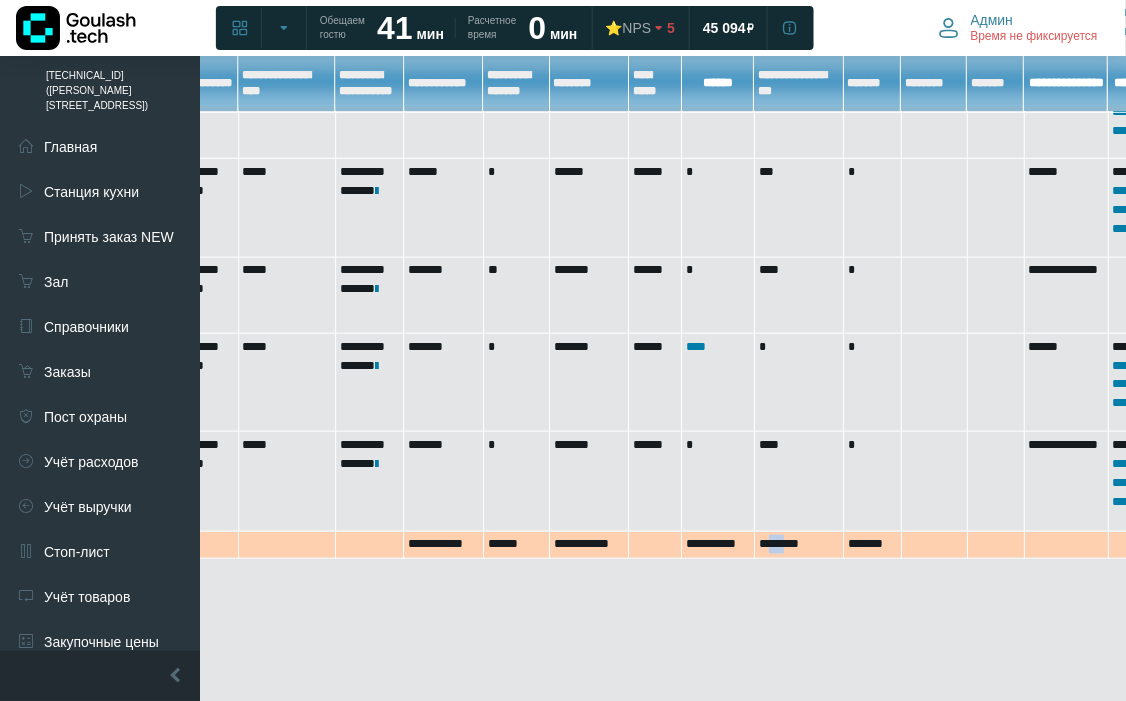 drag, startPoint x: 768, startPoint y: 546, endPoint x: 790, endPoint y: 544, distance: 22.090721 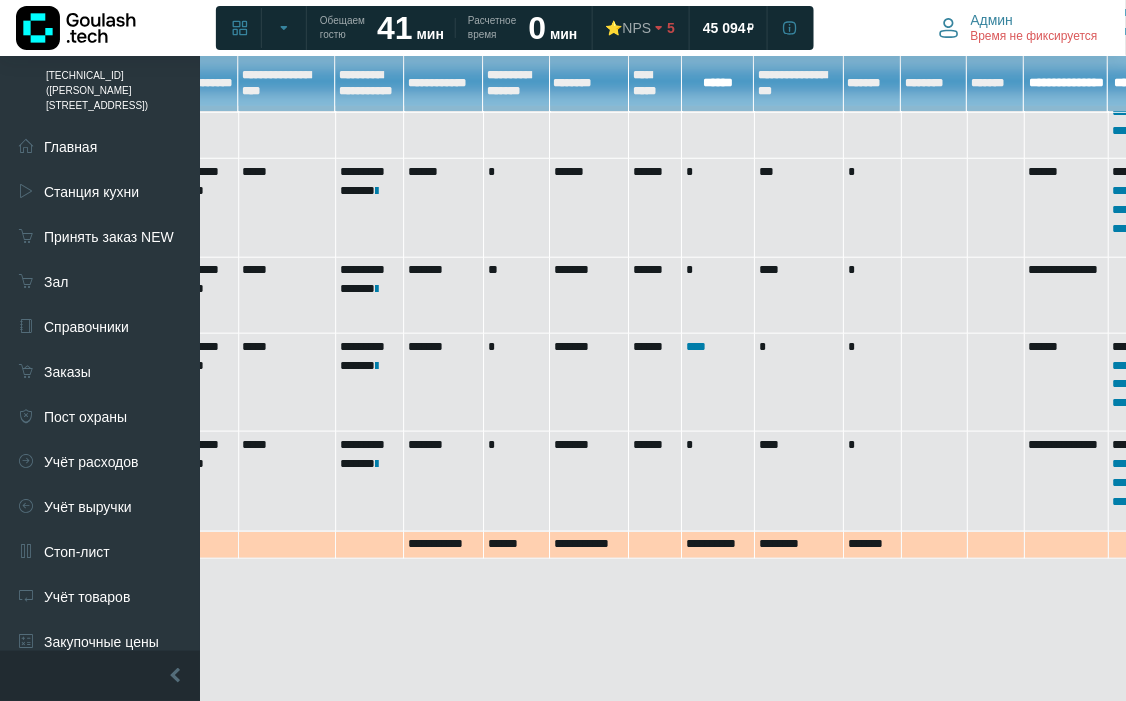 drag, startPoint x: 800, startPoint y: 698, endPoint x: 822, endPoint y: 700, distance: 22.090721 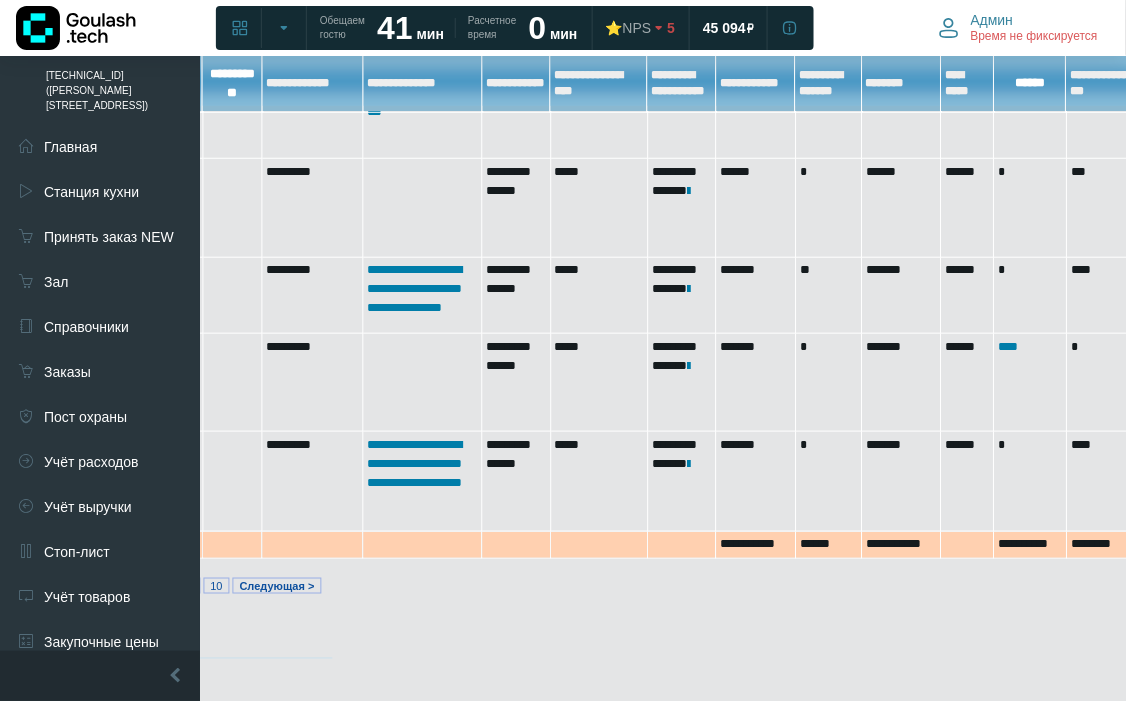 scroll, scrollTop: 8698, scrollLeft: 774, axis: both 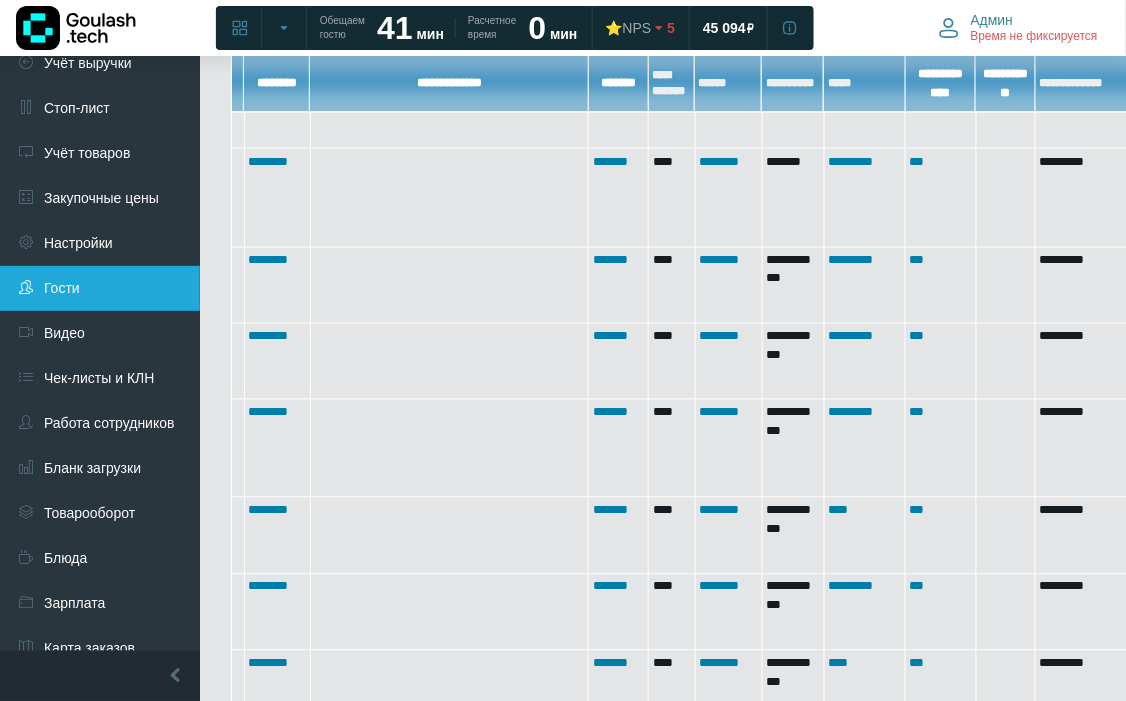 click on "Гости" at bounding box center (100, 288) 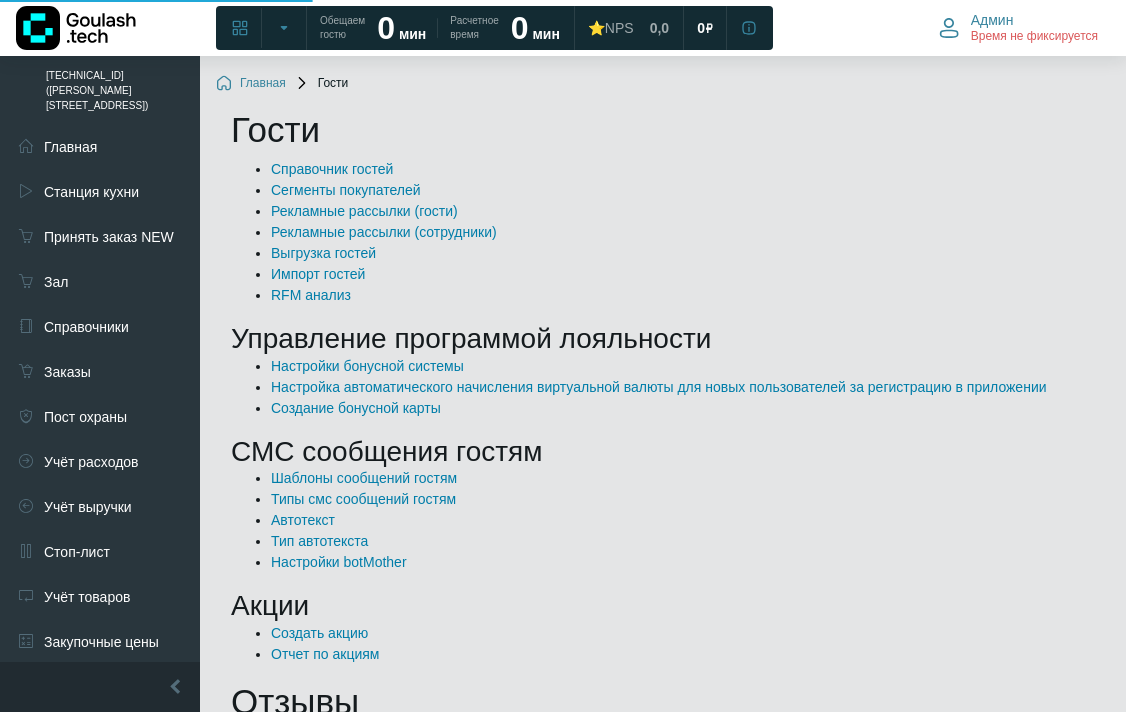 scroll, scrollTop: 0, scrollLeft: 0, axis: both 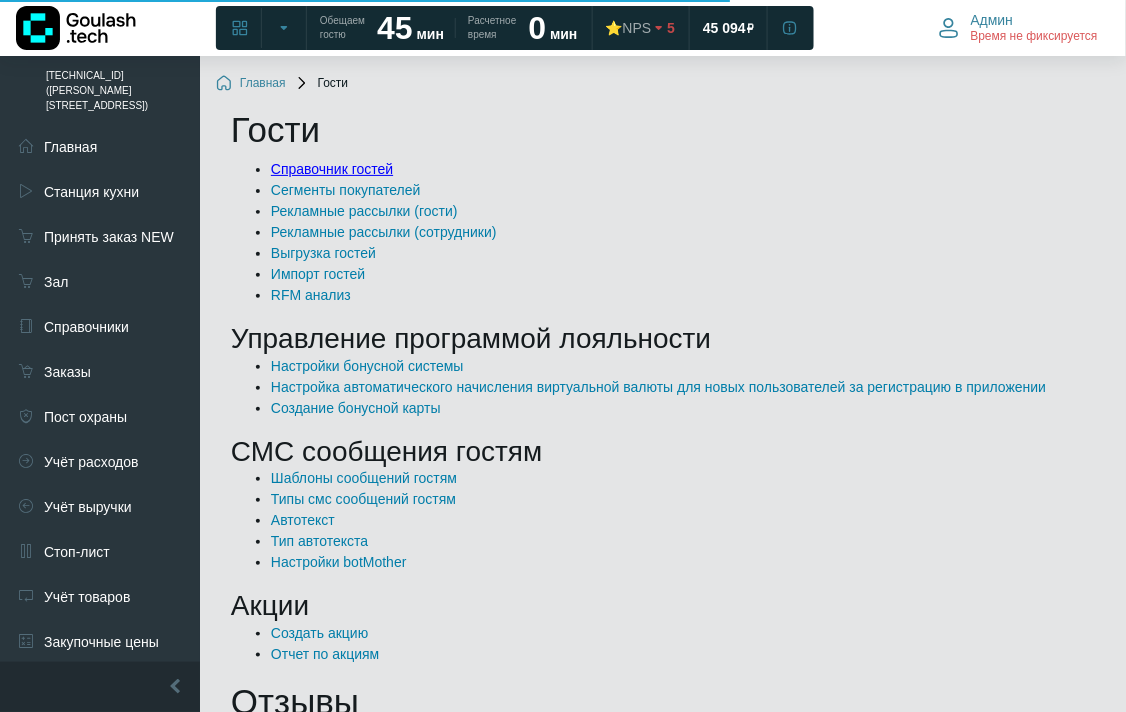 click on "Справочник гостей" at bounding box center [332, 169] 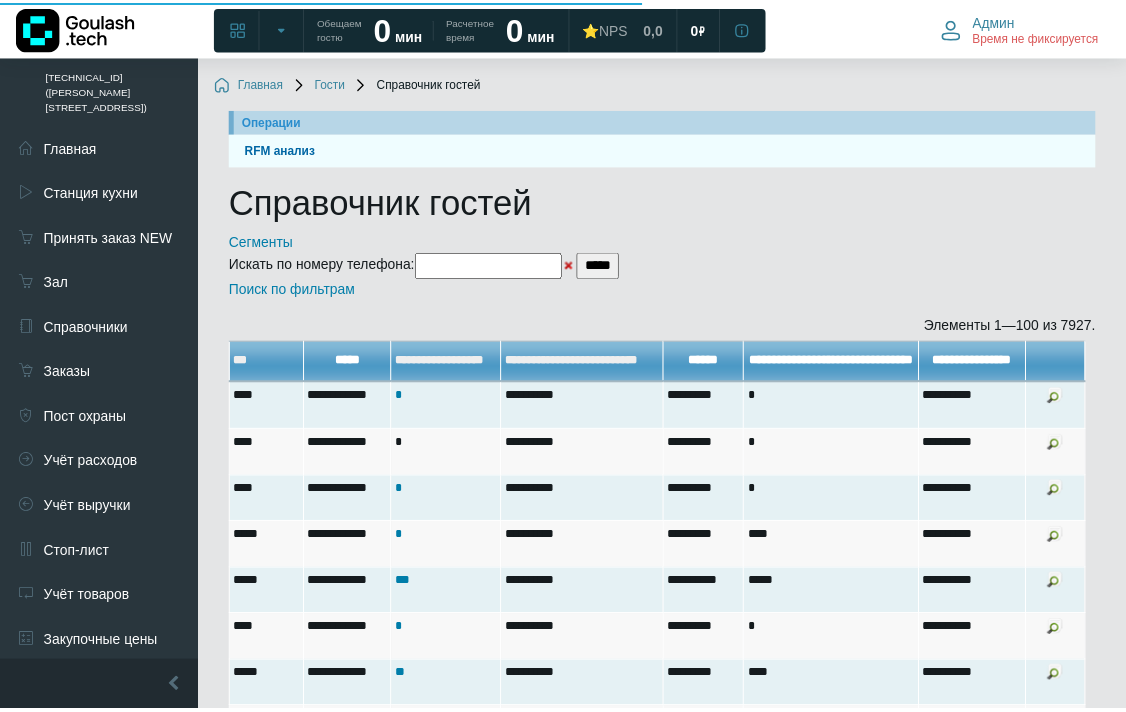 scroll, scrollTop: 0, scrollLeft: 0, axis: both 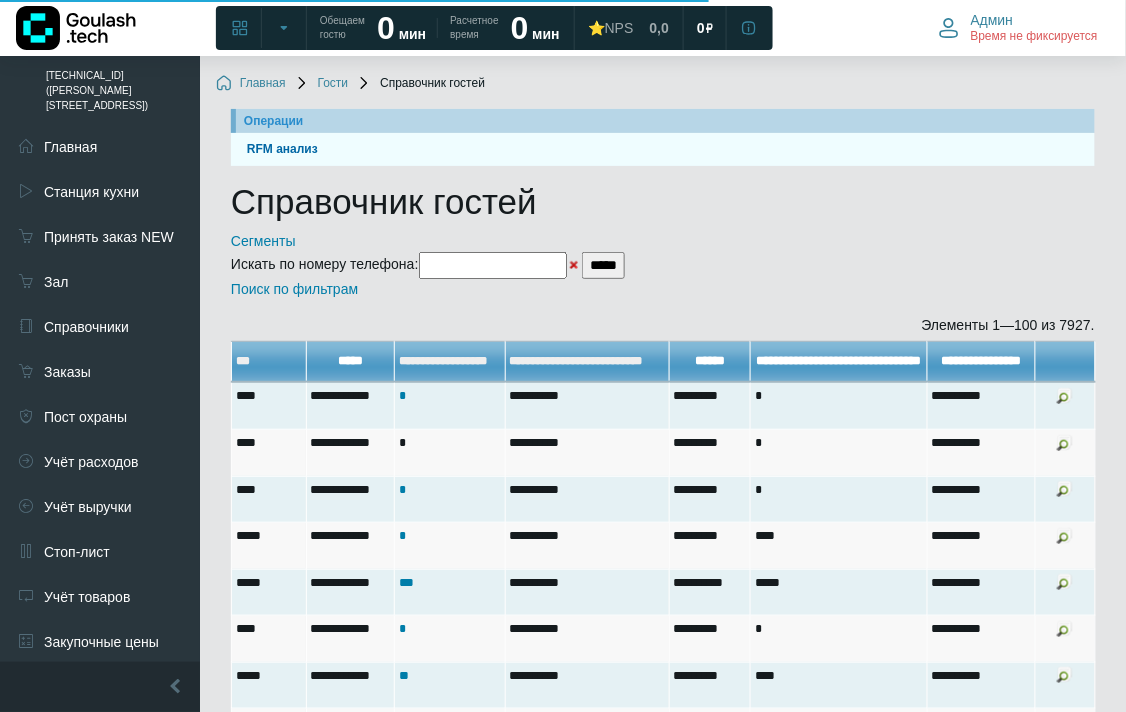 click on "*****" at bounding box center [603, 265] 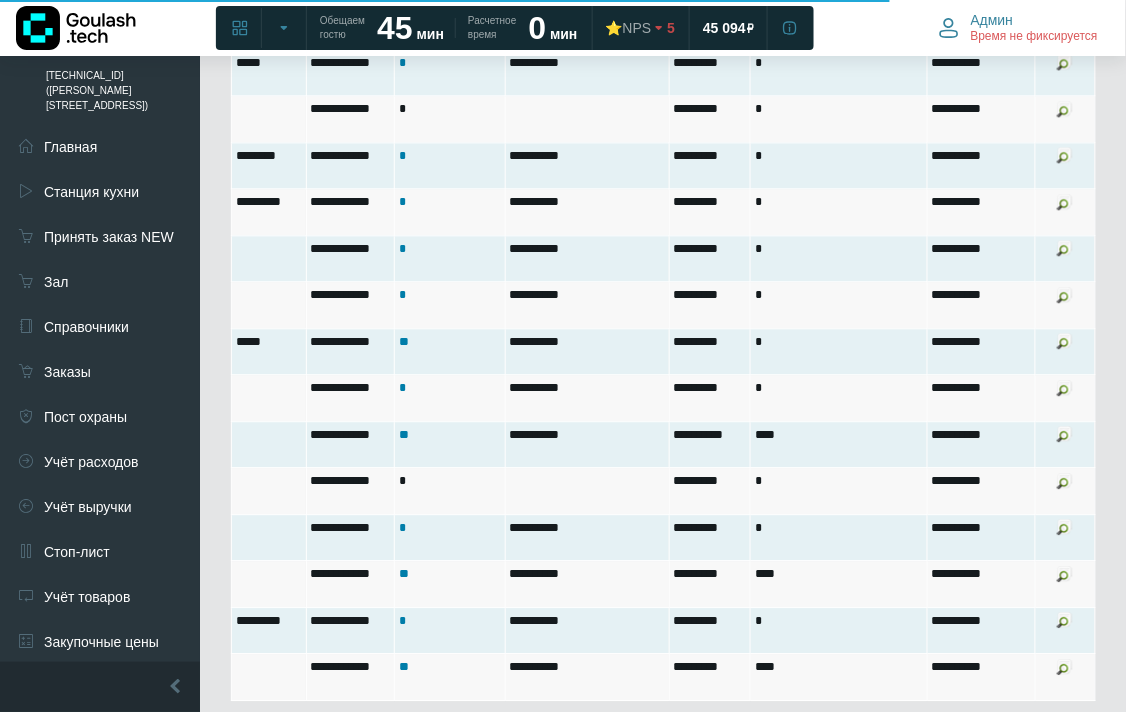scroll, scrollTop: 4445, scrollLeft: 0, axis: vertical 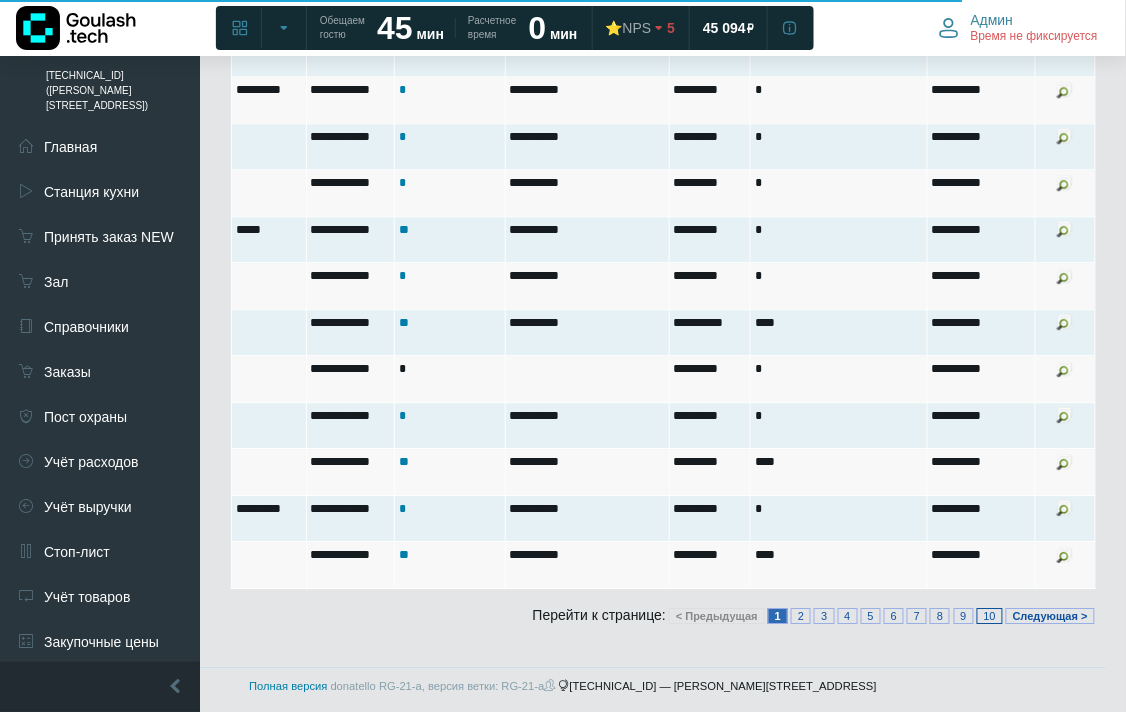 click on "10" at bounding box center [990, 616] 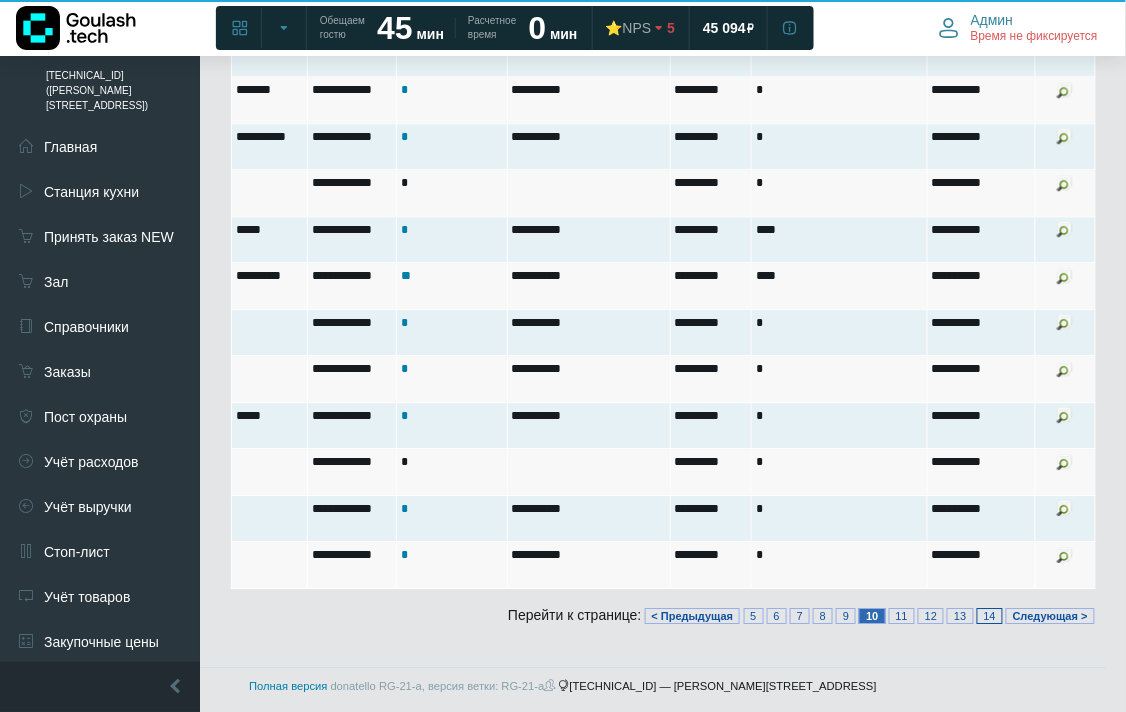 click on "14" at bounding box center [990, 616] 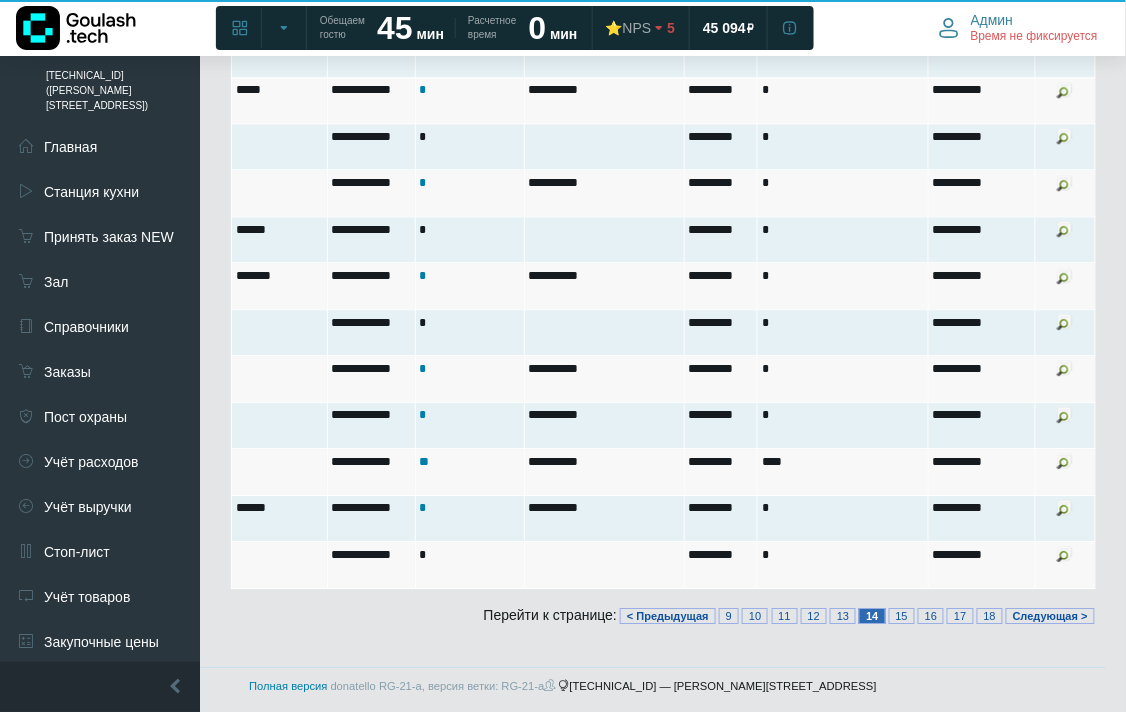click on "18" at bounding box center [990, 616] 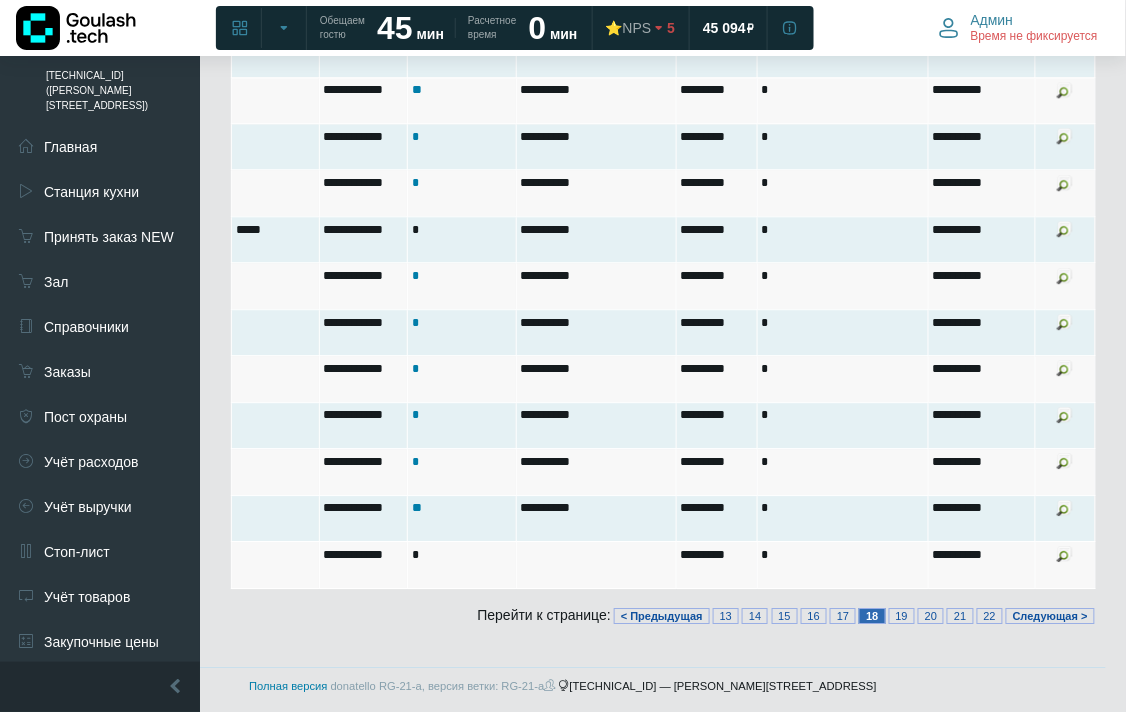 click on "22" at bounding box center (990, 616) 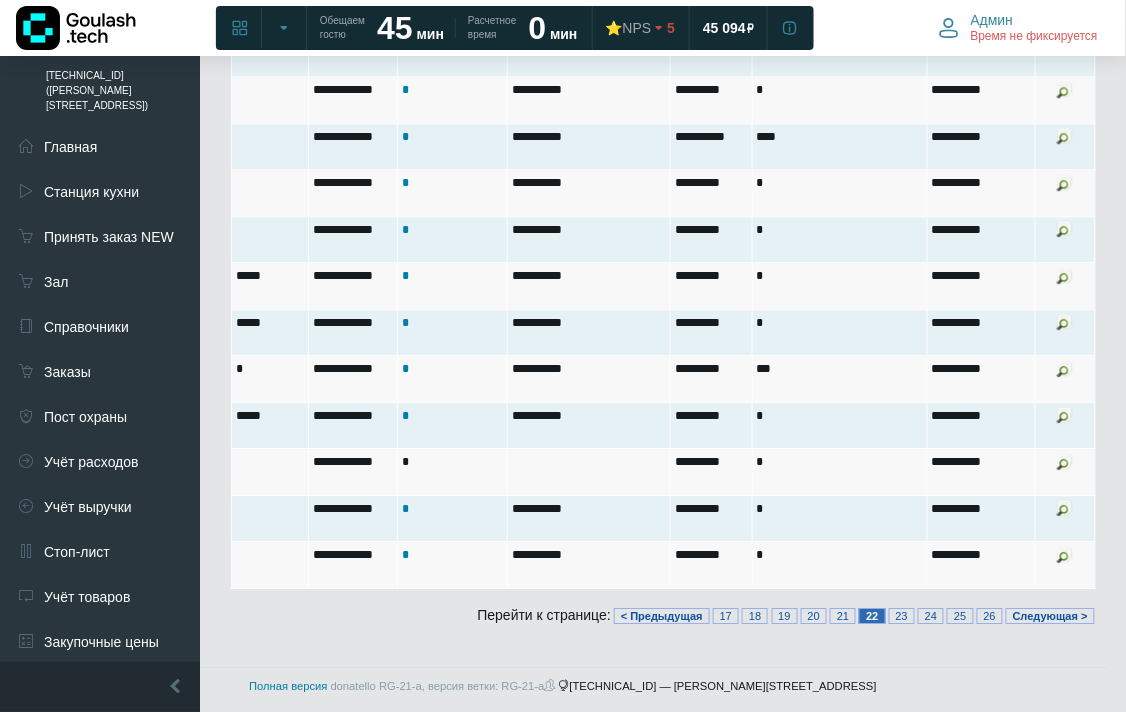 click on "26" at bounding box center (990, 616) 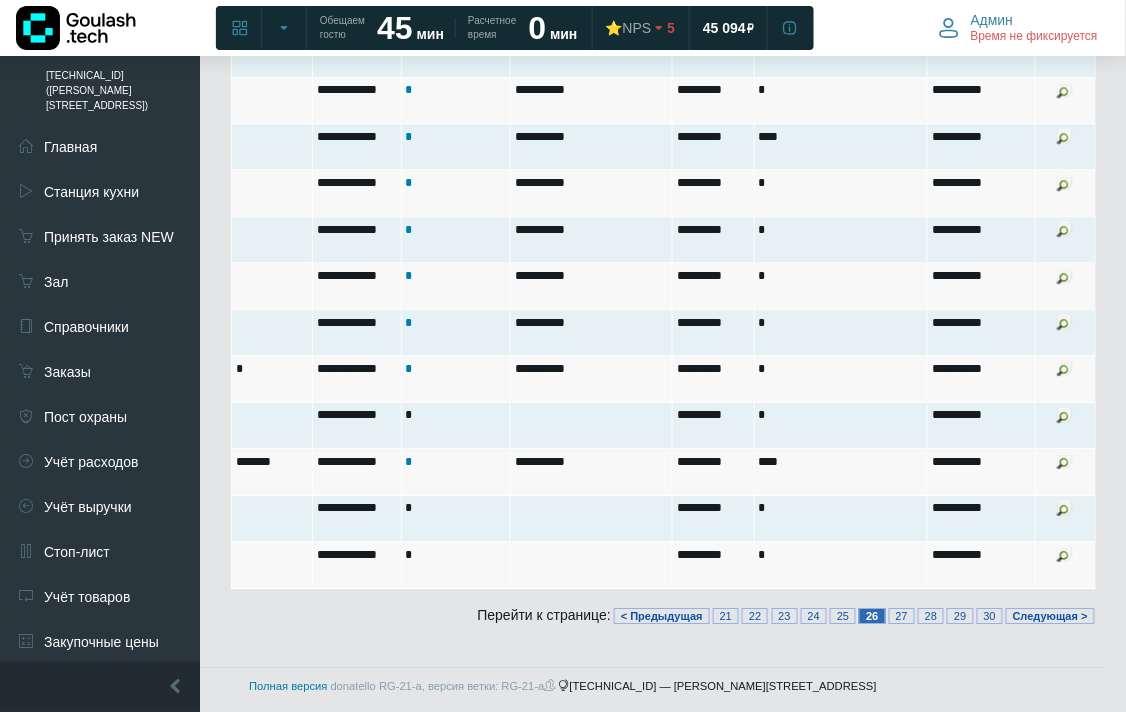 click on "30" at bounding box center [990, 616] 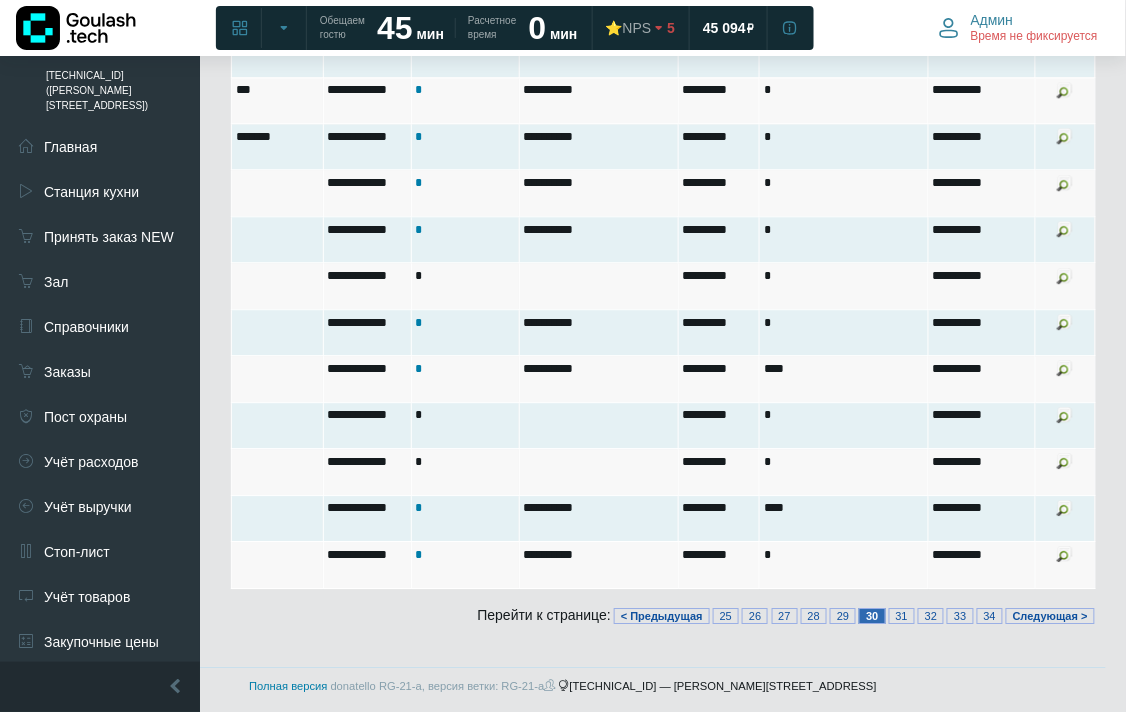 click on "34" at bounding box center [990, 616] 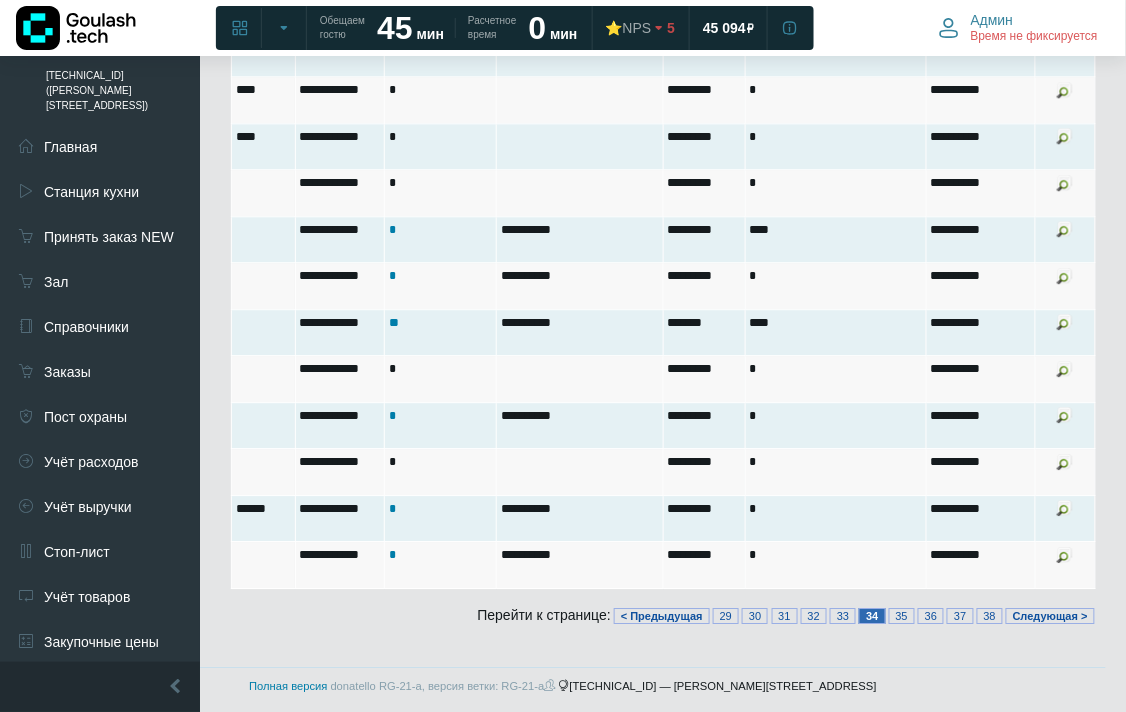click on "38" at bounding box center (990, 616) 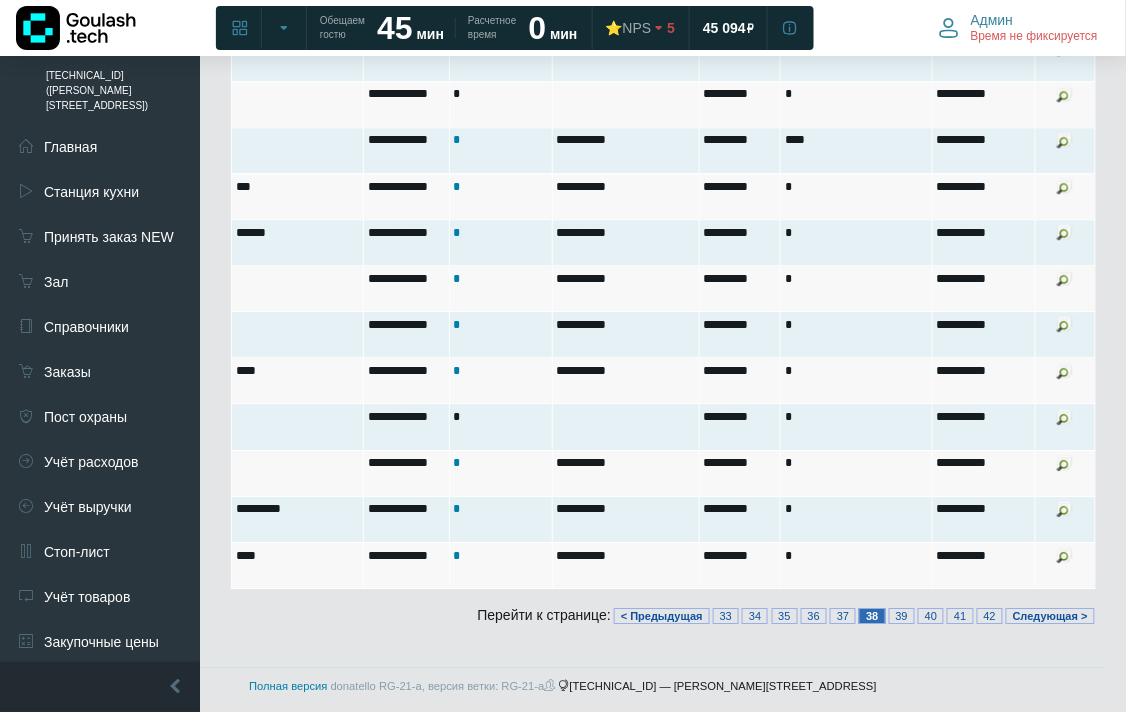 click on "42" at bounding box center (990, 616) 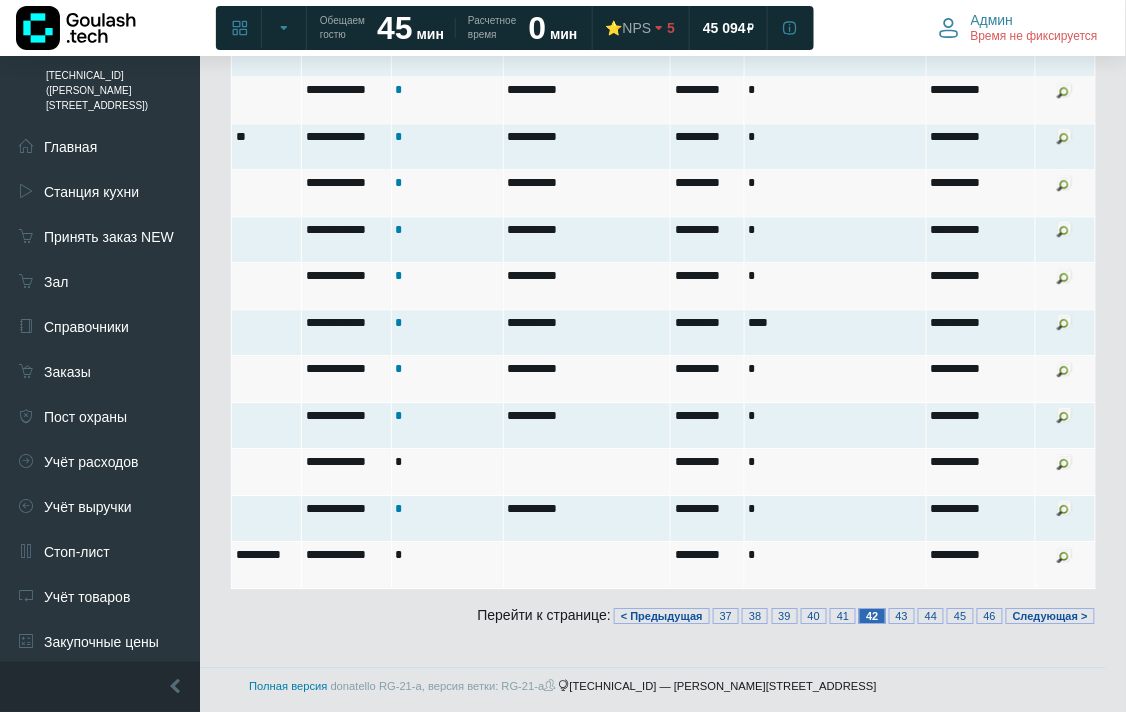 click on "46" at bounding box center (990, 616) 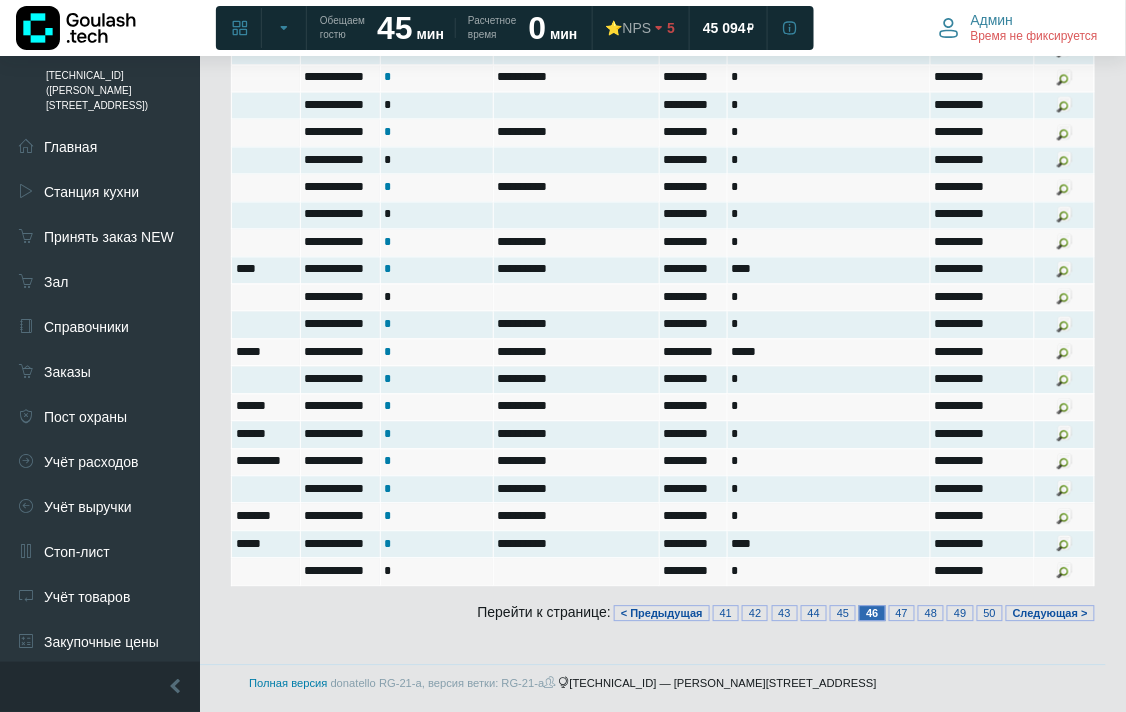 click on "50" at bounding box center [990, 614] 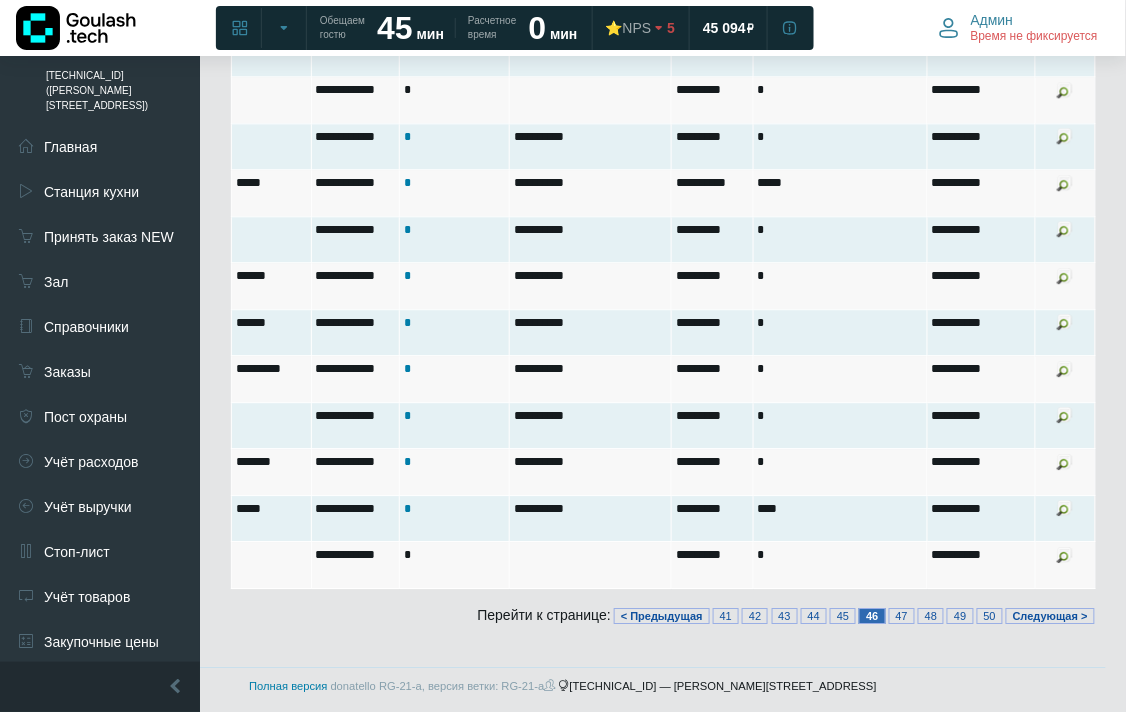 click on "50" at bounding box center [990, 616] 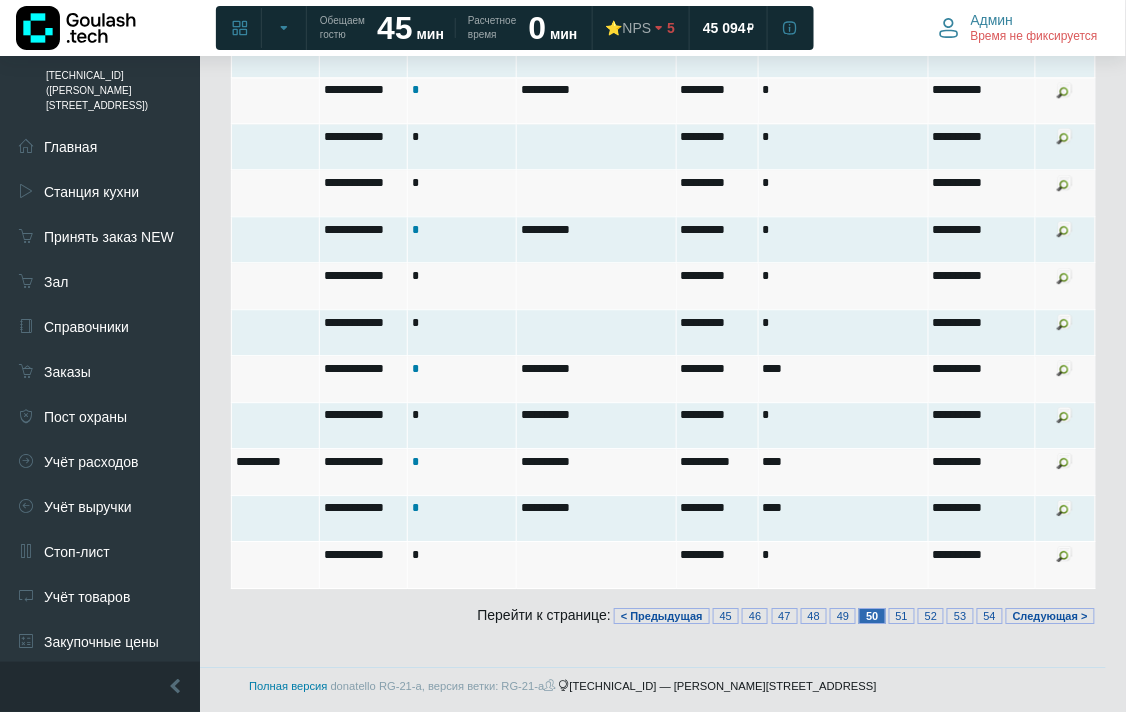 click on "54" at bounding box center (990, 616) 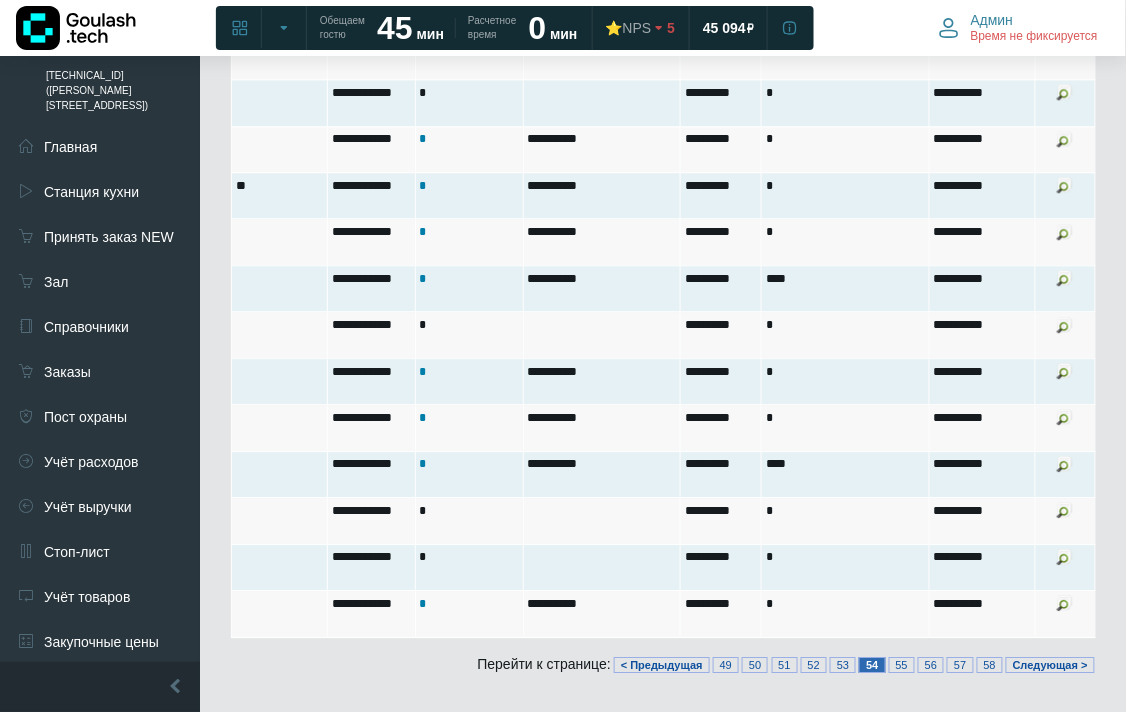 scroll, scrollTop: 4445, scrollLeft: 0, axis: vertical 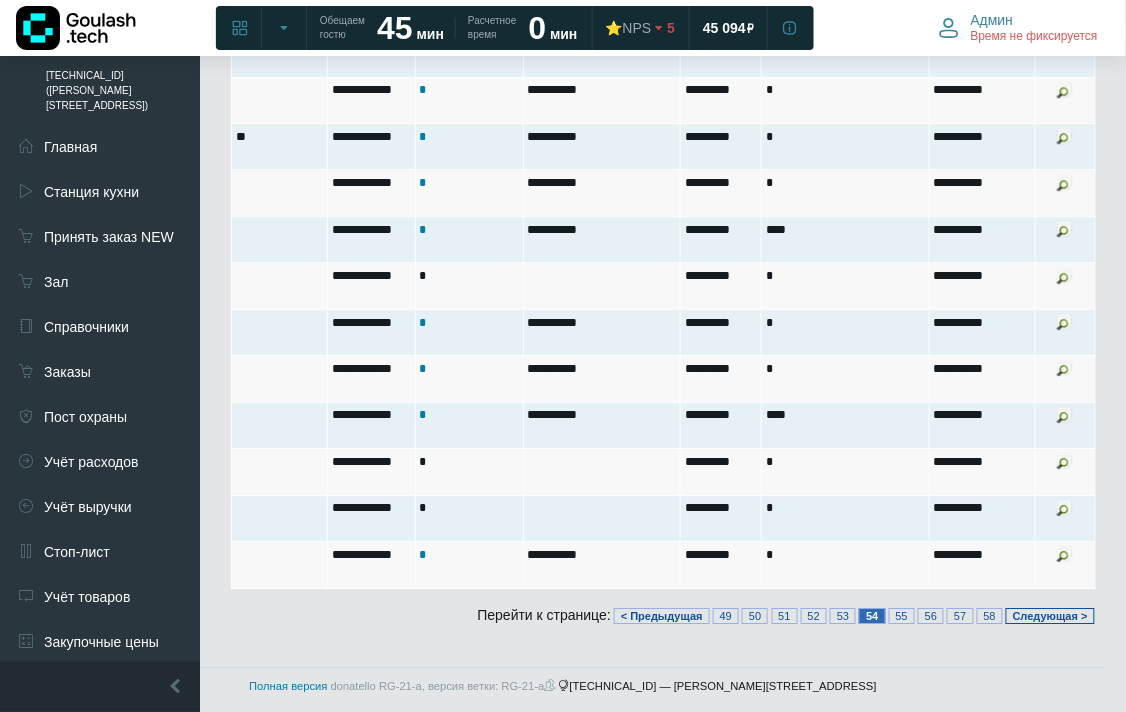 click on "Следующая >" at bounding box center [1050, 616] 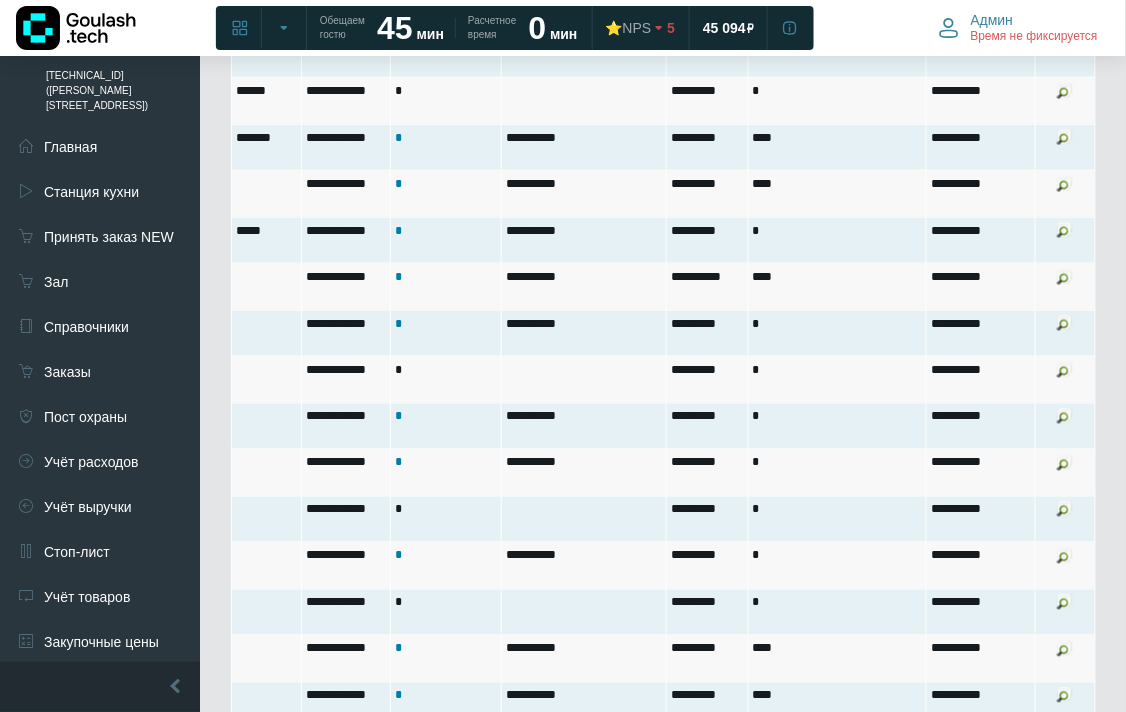 scroll, scrollTop: 223, scrollLeft: 0, axis: vertical 